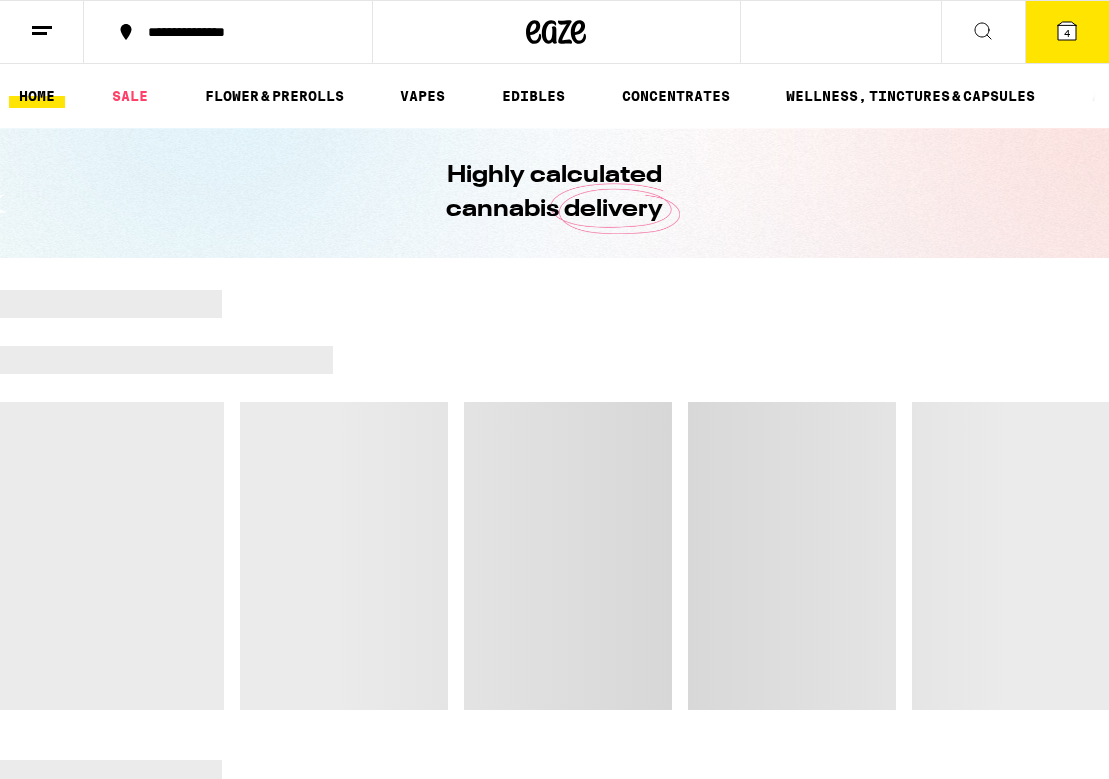 scroll, scrollTop: 0, scrollLeft: 0, axis: both 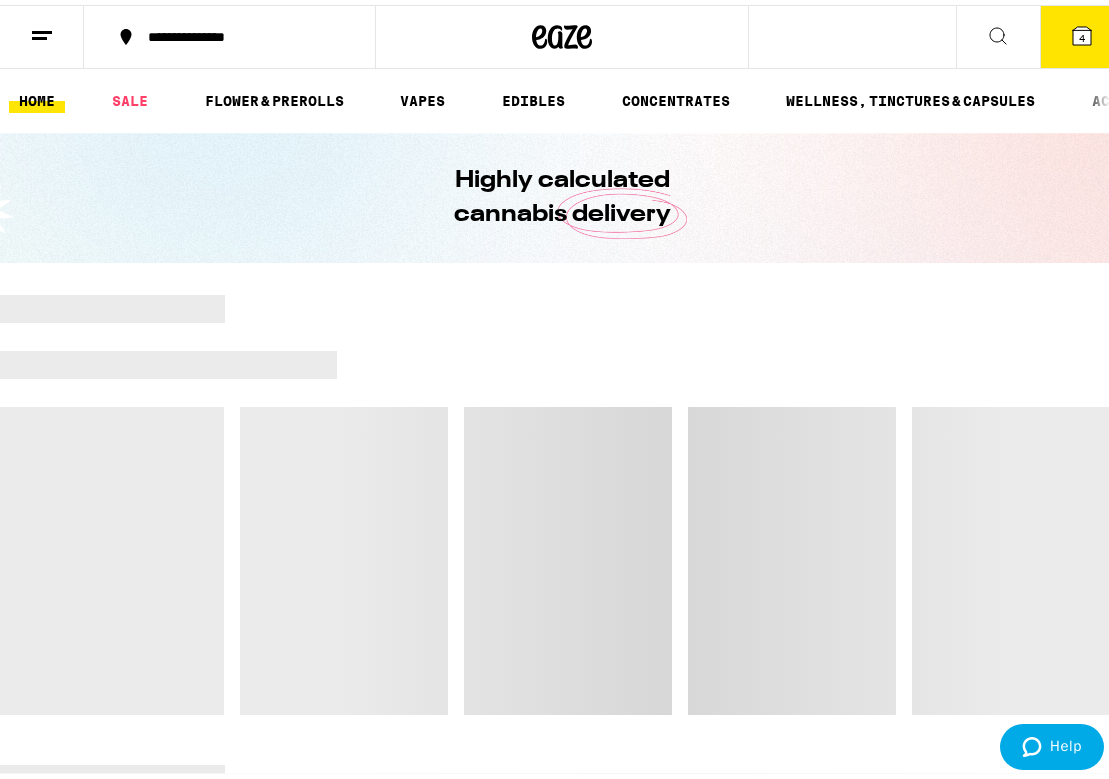 click 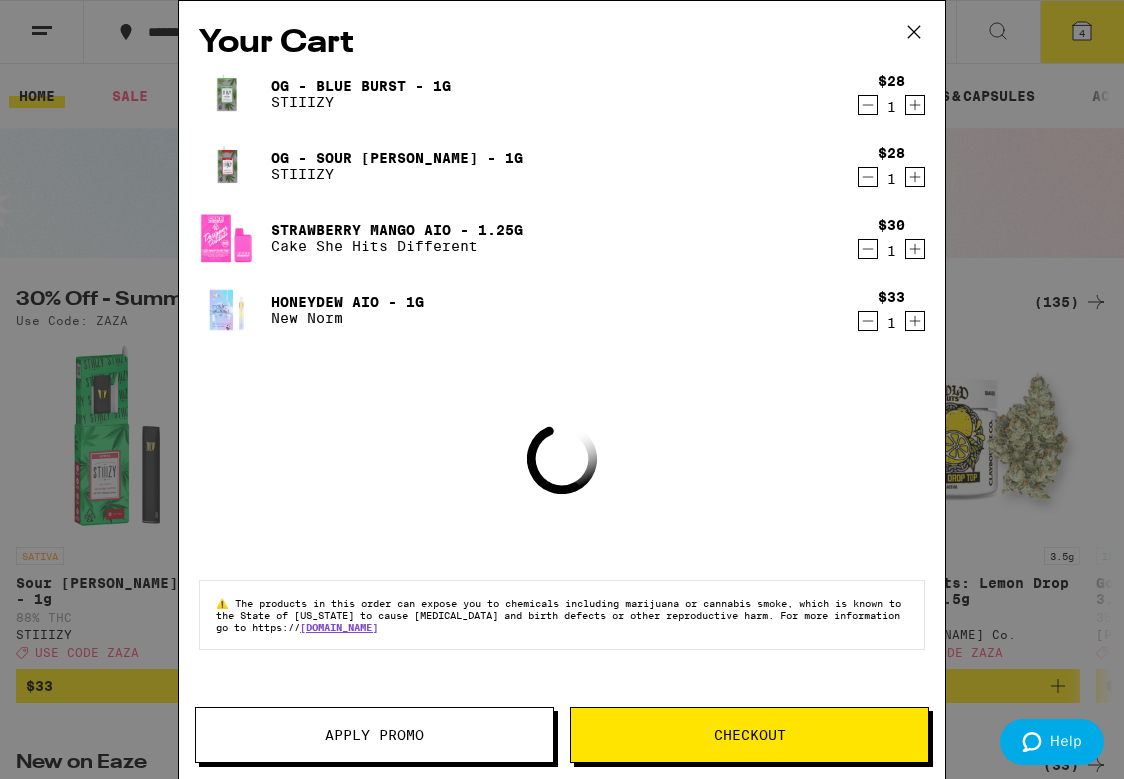 click 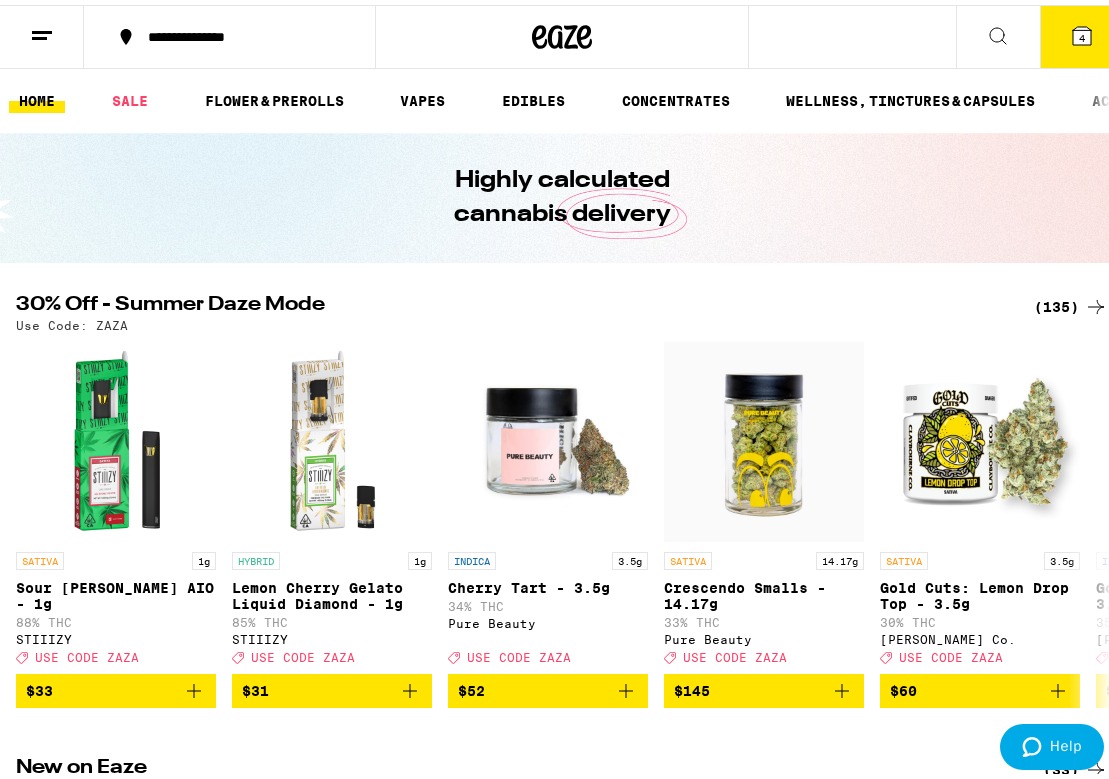 scroll, scrollTop: 0, scrollLeft: 0, axis: both 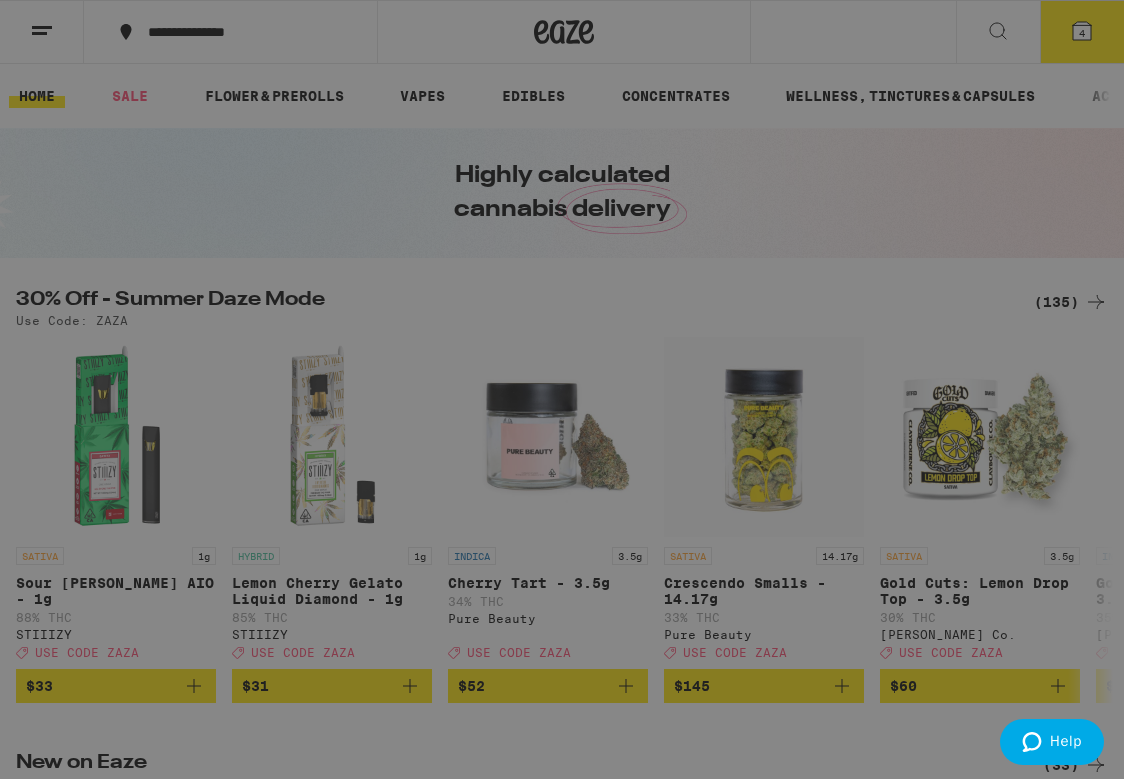 click on "Menu Shop Buy It Again Deal Created with Sketch. Sale Flower & Prerolls Vapes Edibles Concentrates Wellness, Drops & Capsules Accessories Brands Earn $ 40 Help Account Logout Blog v  19.39.0" at bounding box center (562, 389) 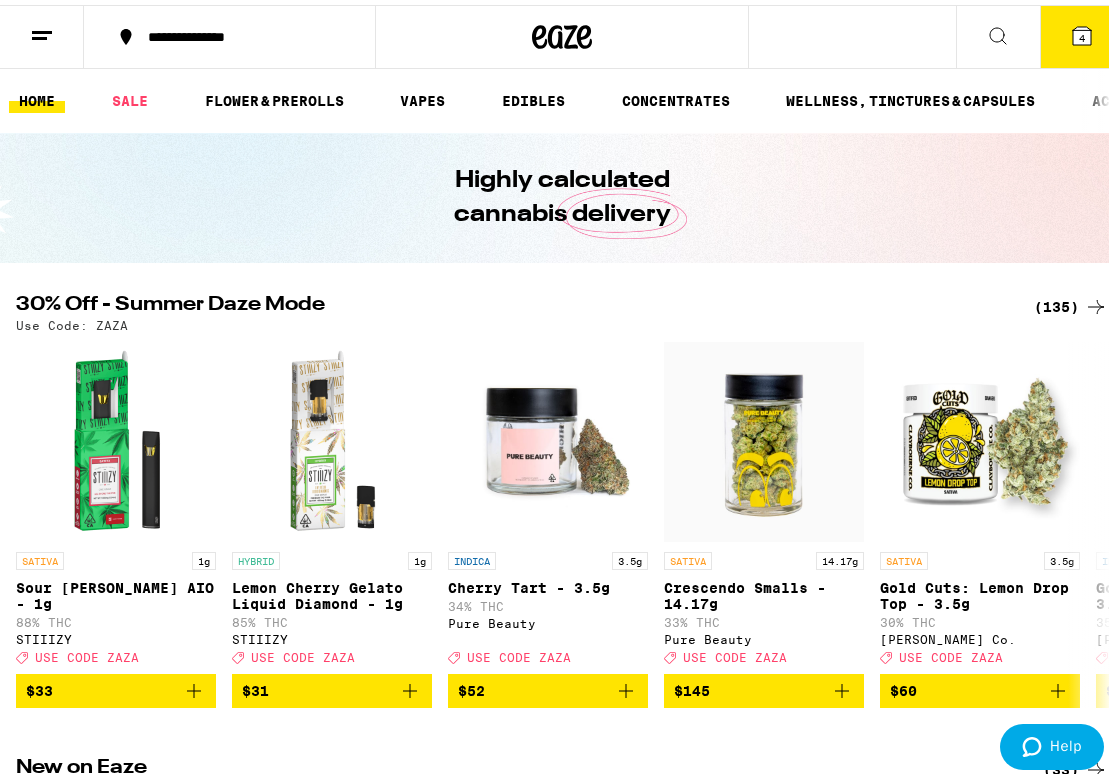 click 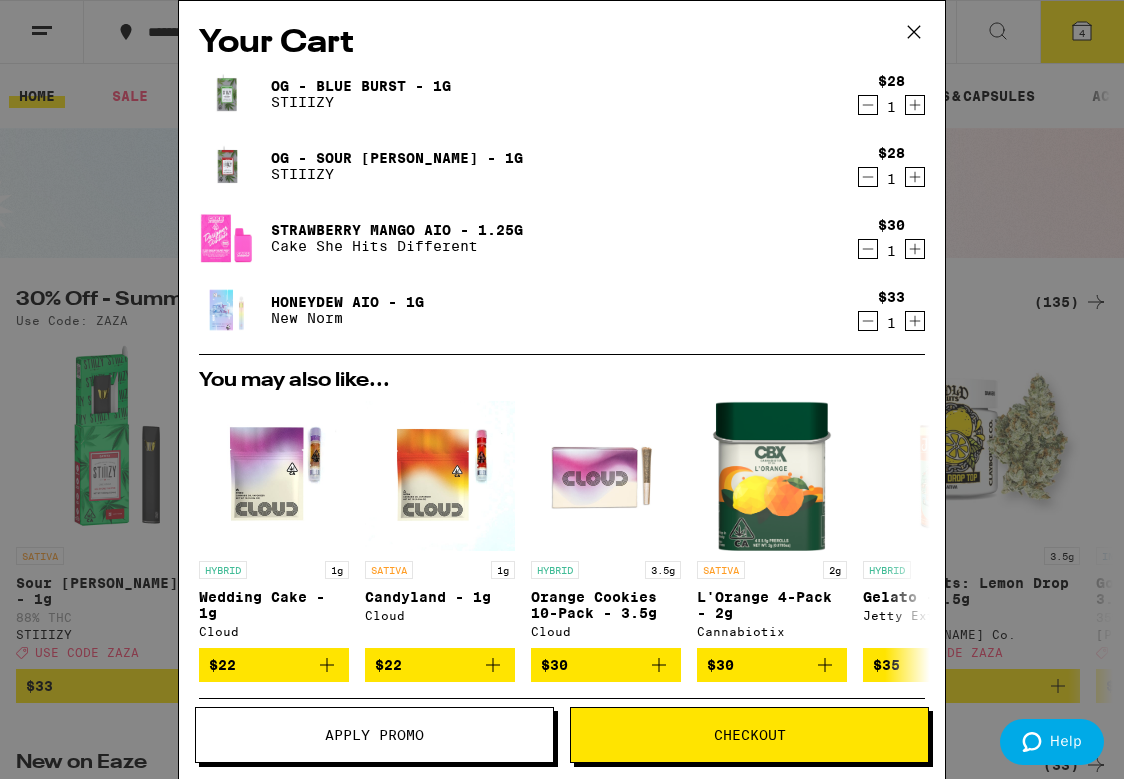 click 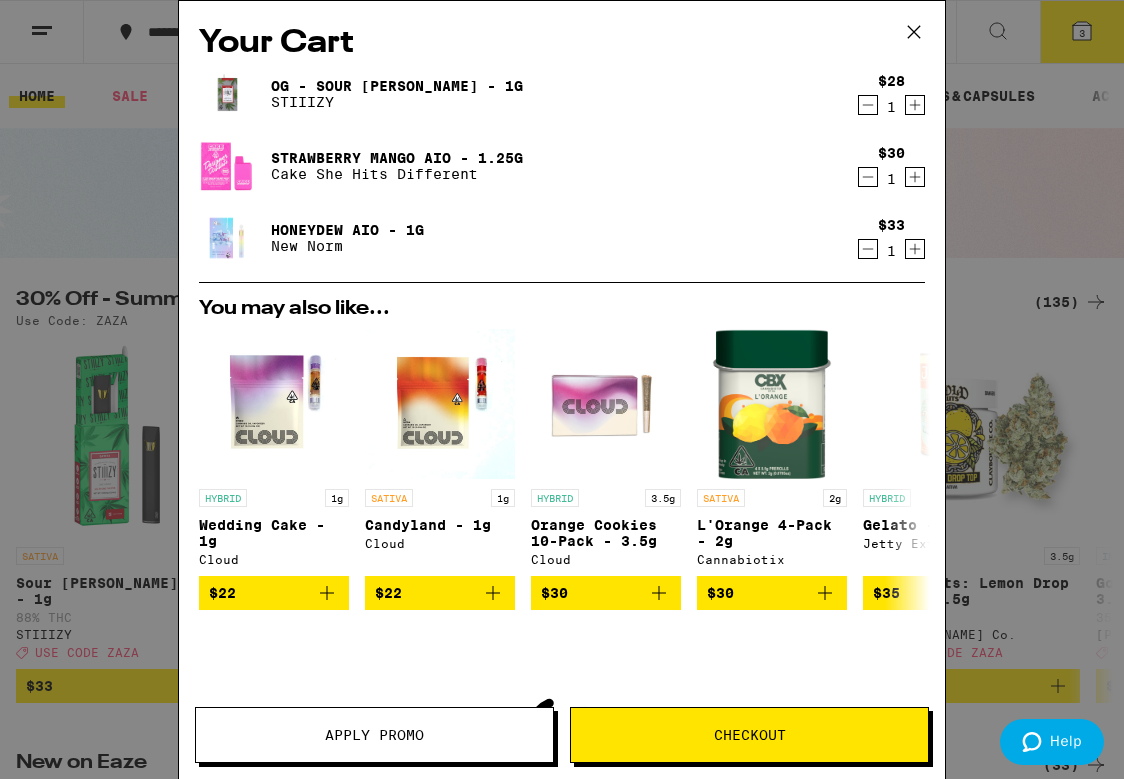 click 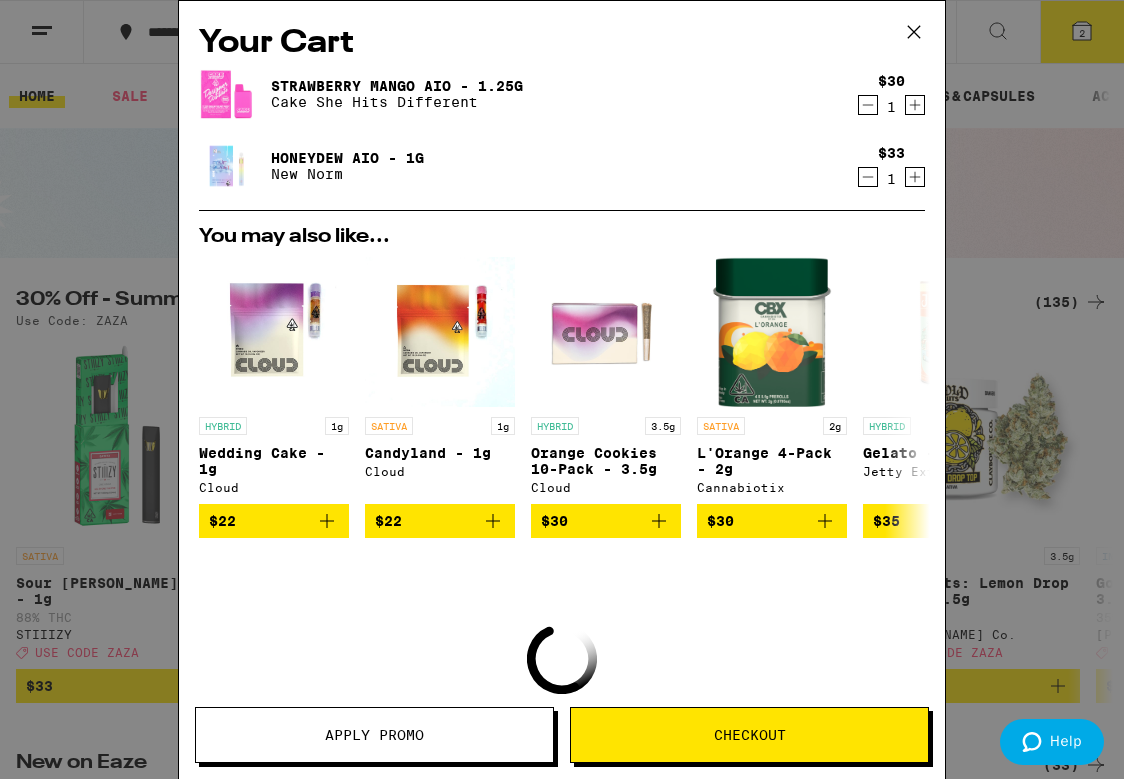 click 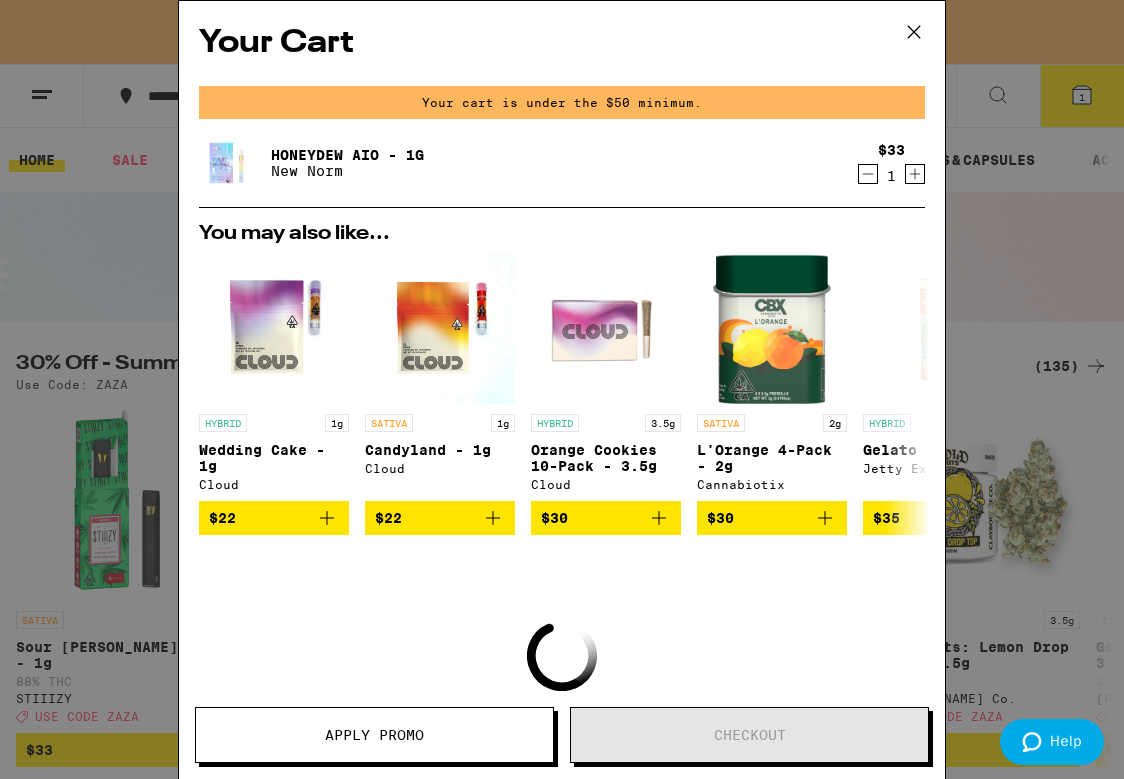 click 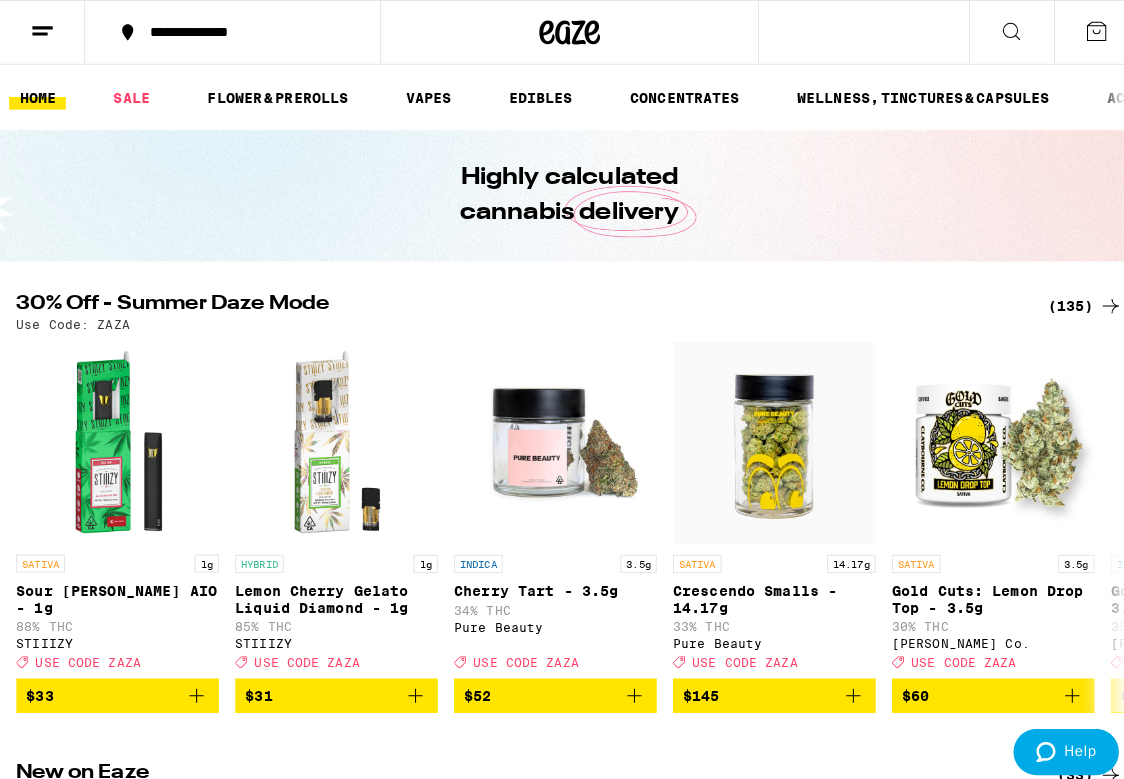scroll, scrollTop: 0, scrollLeft: 0, axis: both 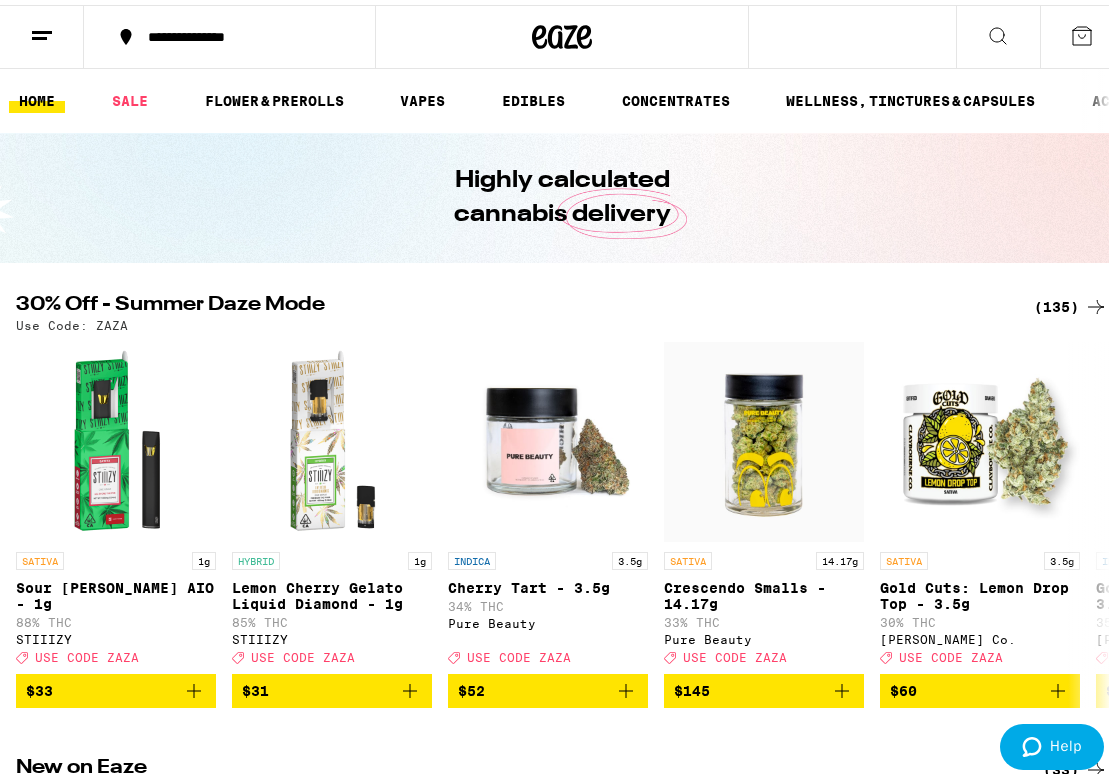 click on "HOME" at bounding box center (37, 96) 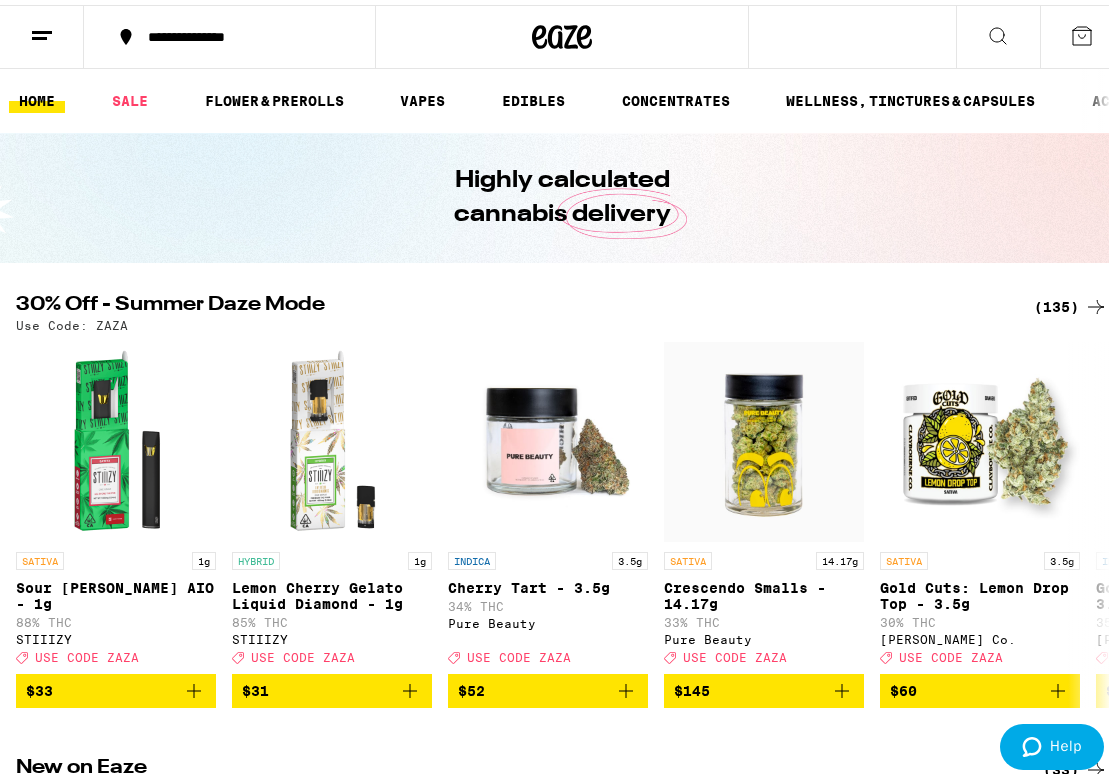 click at bounding box center [42, 32] 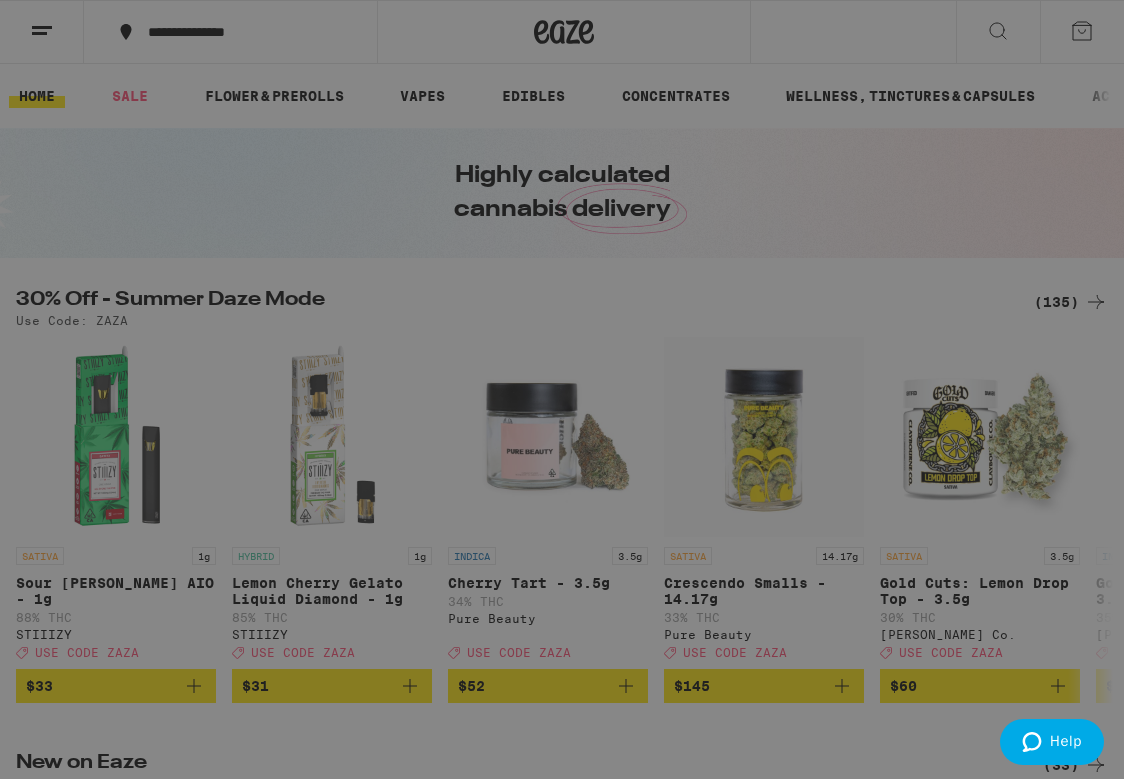 click on "Deal Created with Sketch. Sale" at bounding box center [135, 176] 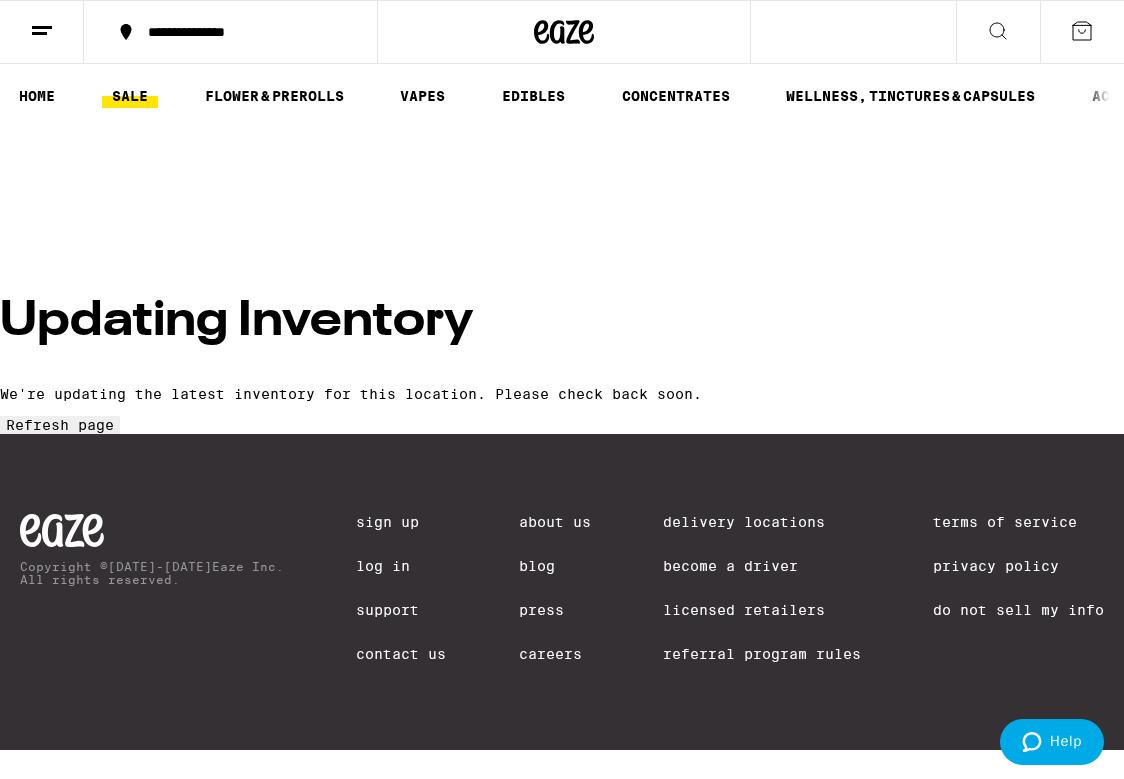 click on "Refresh page" at bounding box center (60, 425) 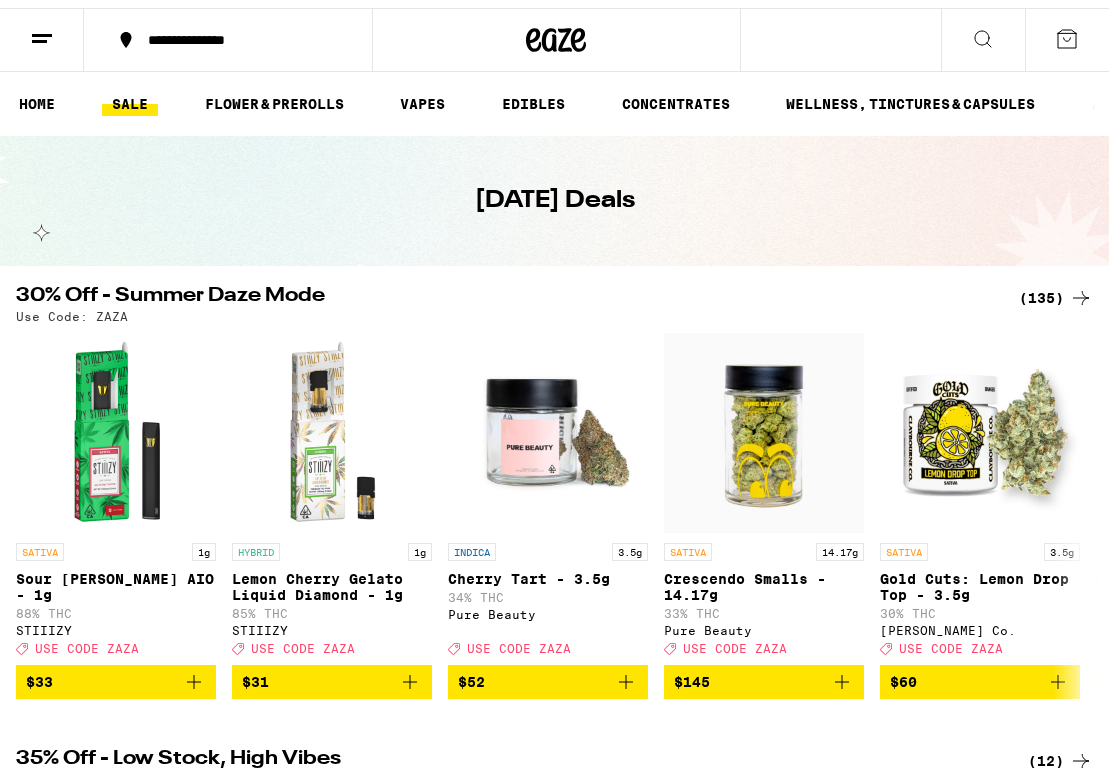 scroll, scrollTop: 0, scrollLeft: 0, axis: both 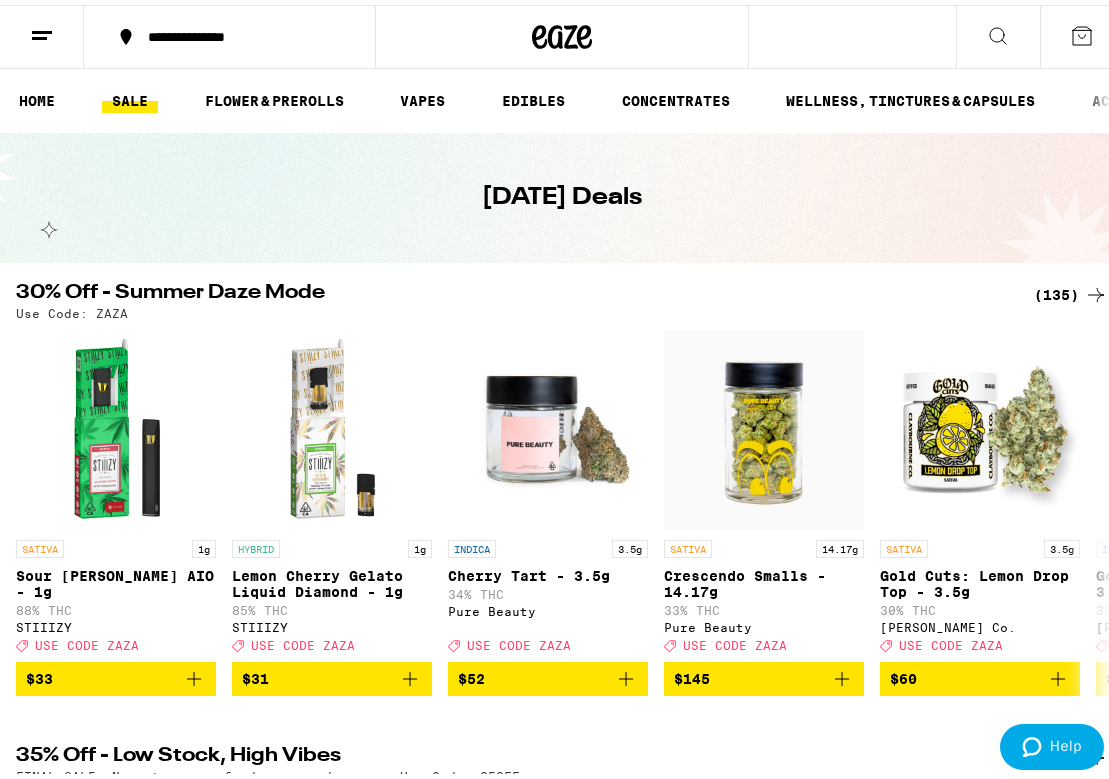 click on "(135)" at bounding box center (1071, 290) 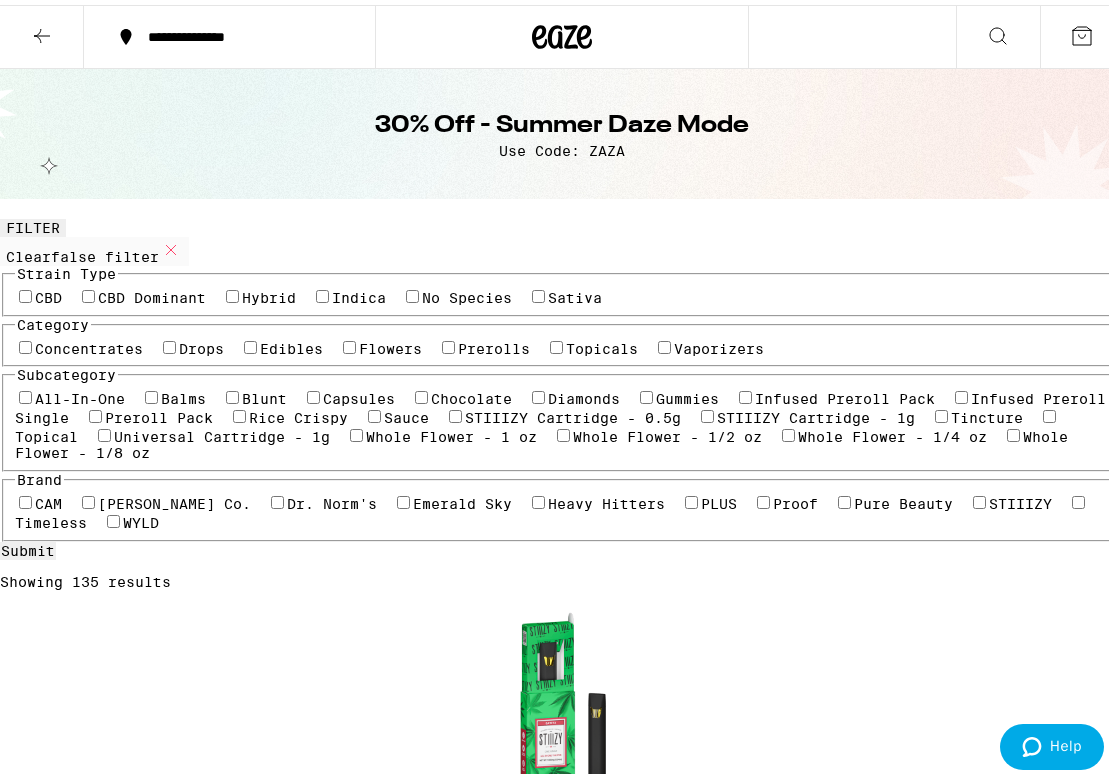 scroll, scrollTop: 49, scrollLeft: 0, axis: vertical 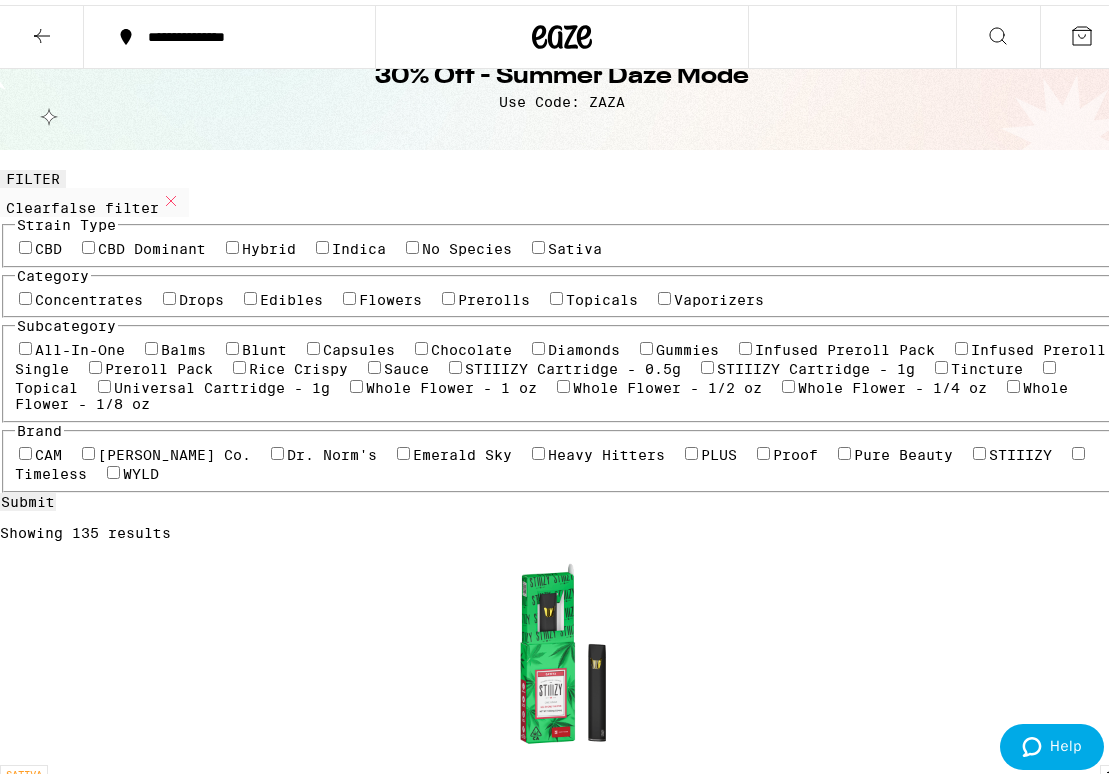 click on "Sativa" at bounding box center [575, 244] 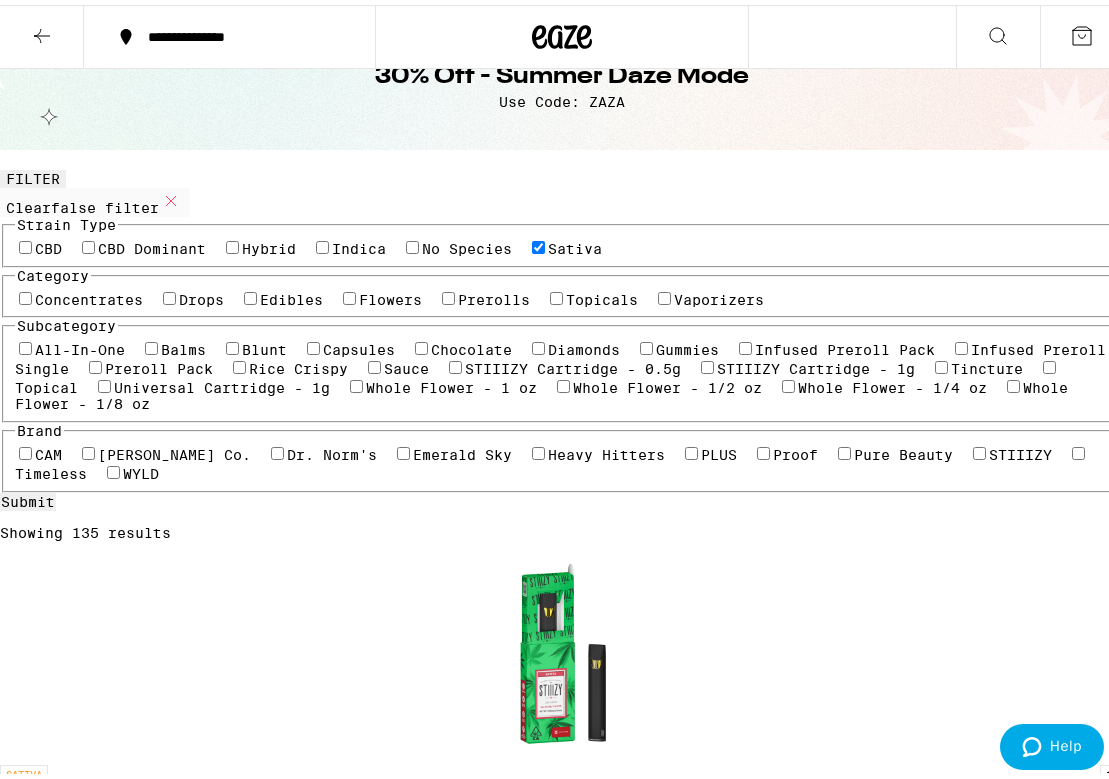 checkbox on "true" 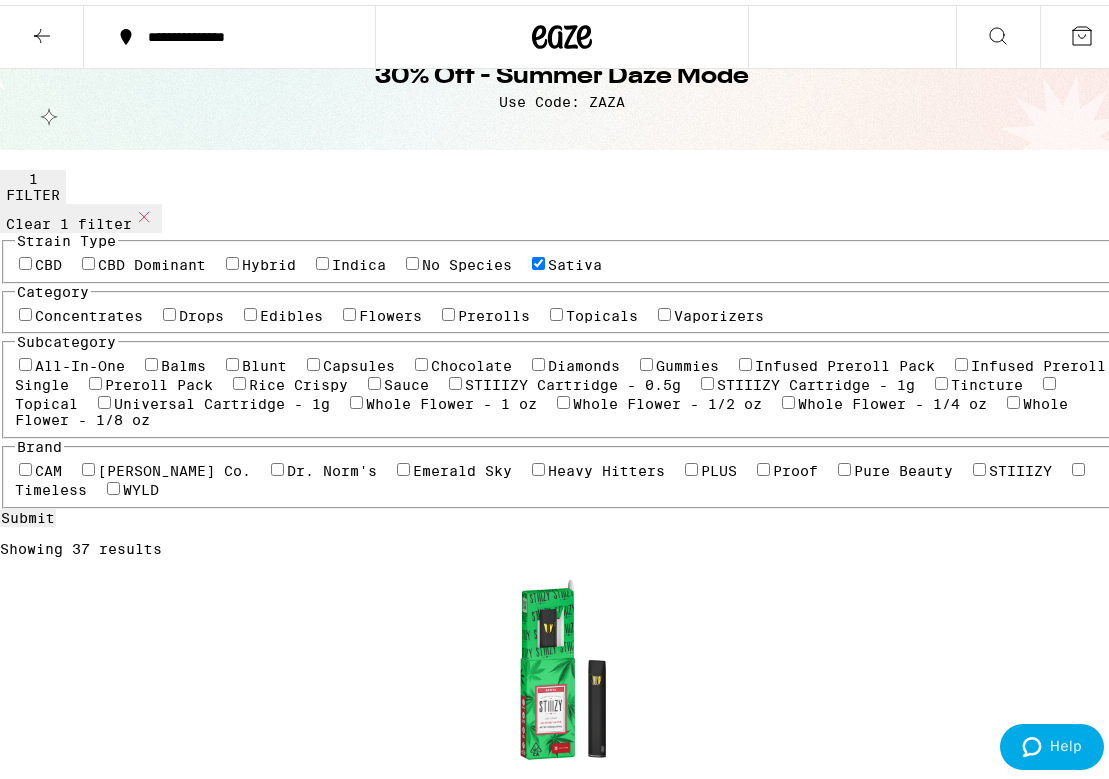 click on "Hybrid" at bounding box center [269, 260] 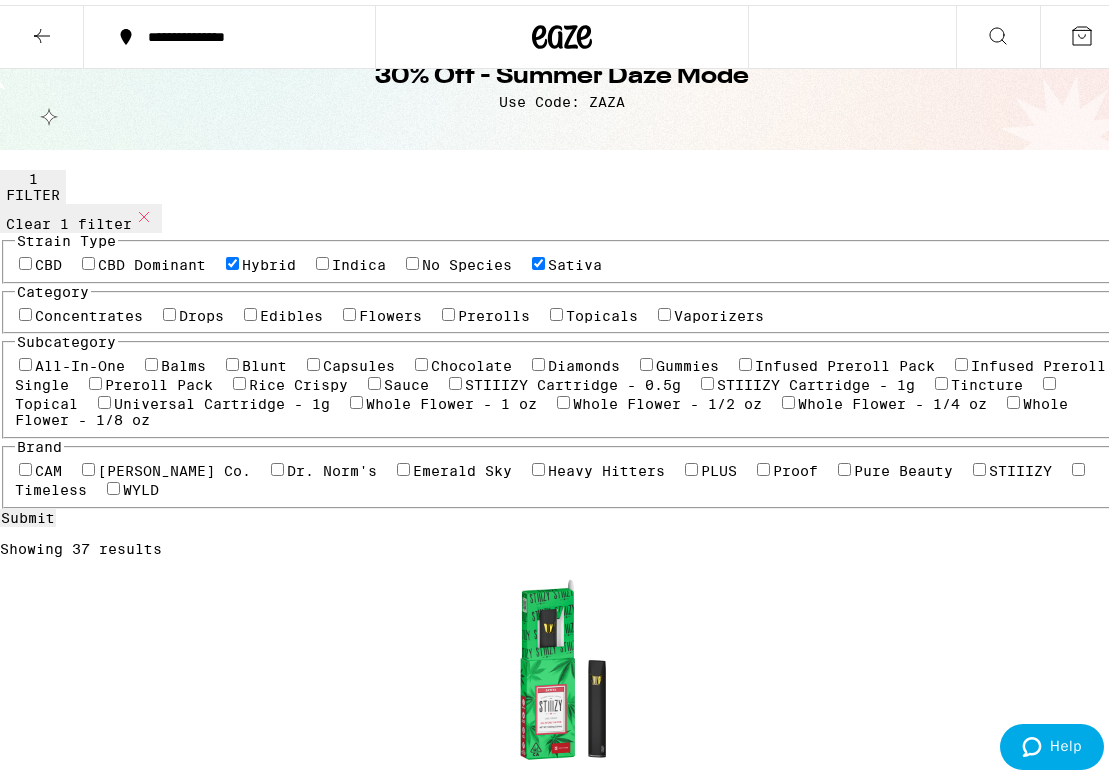 checkbox on "true" 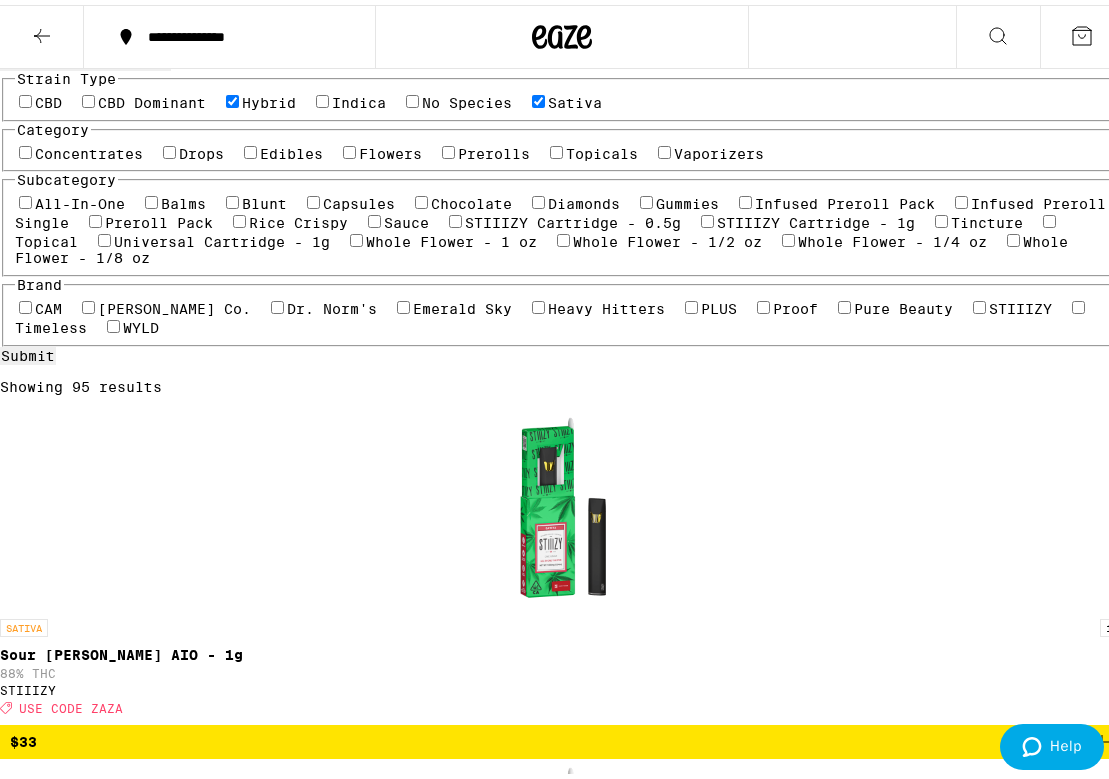scroll, scrollTop: 207, scrollLeft: 0, axis: vertical 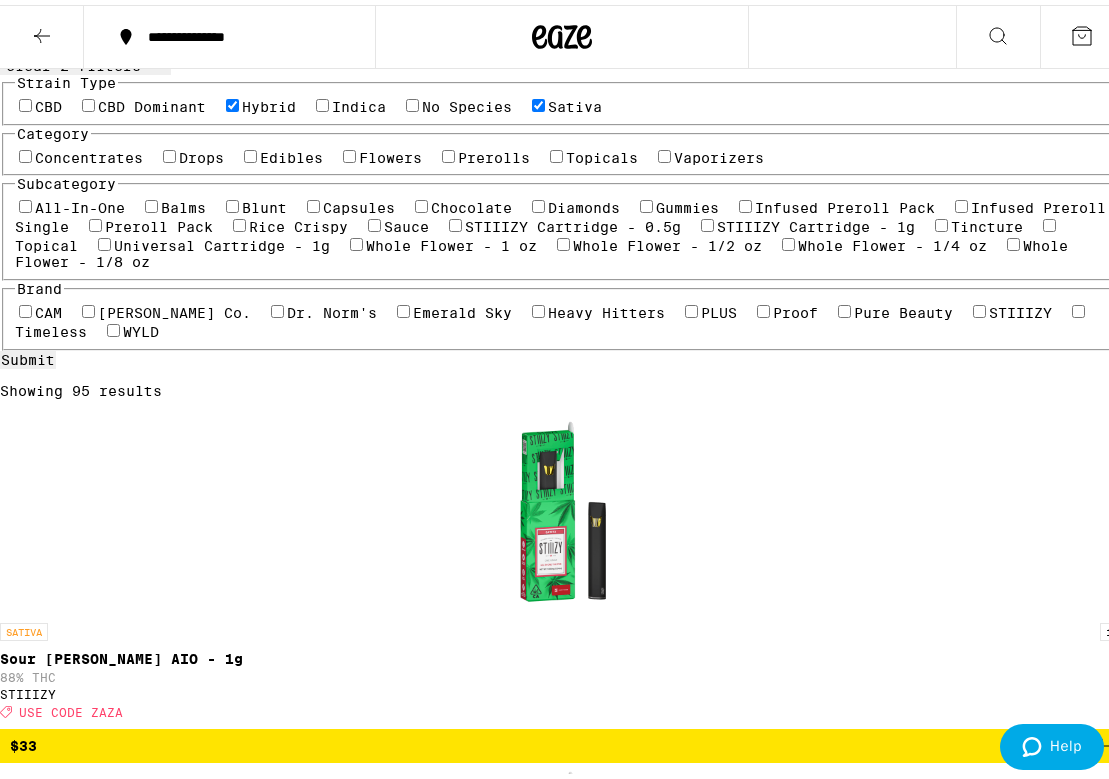 click on "Edibles" at bounding box center [291, 153] 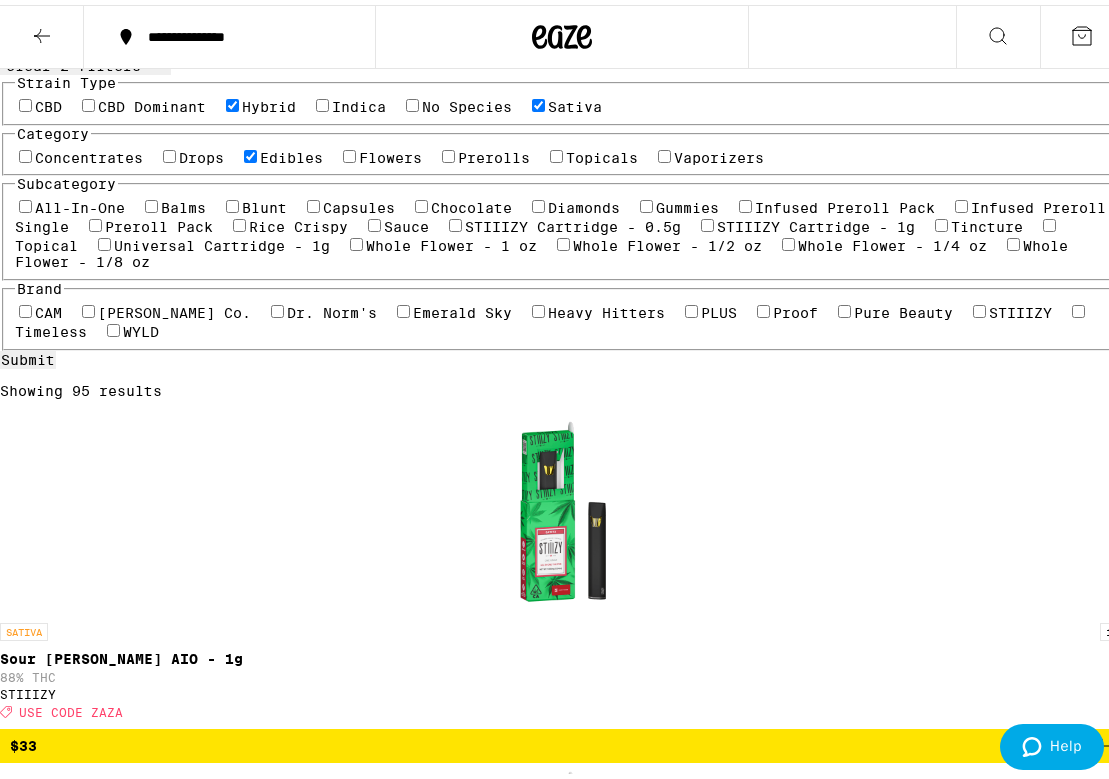 checkbox on "true" 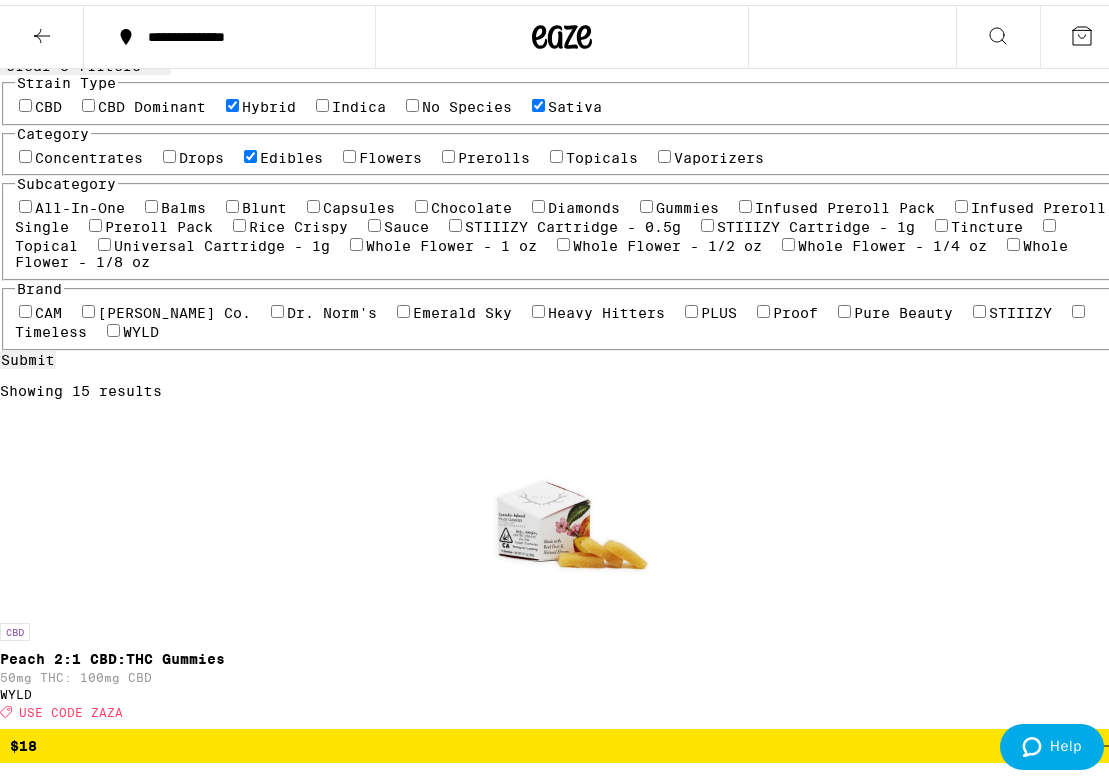 click on "Vaporizers" at bounding box center [719, 153] 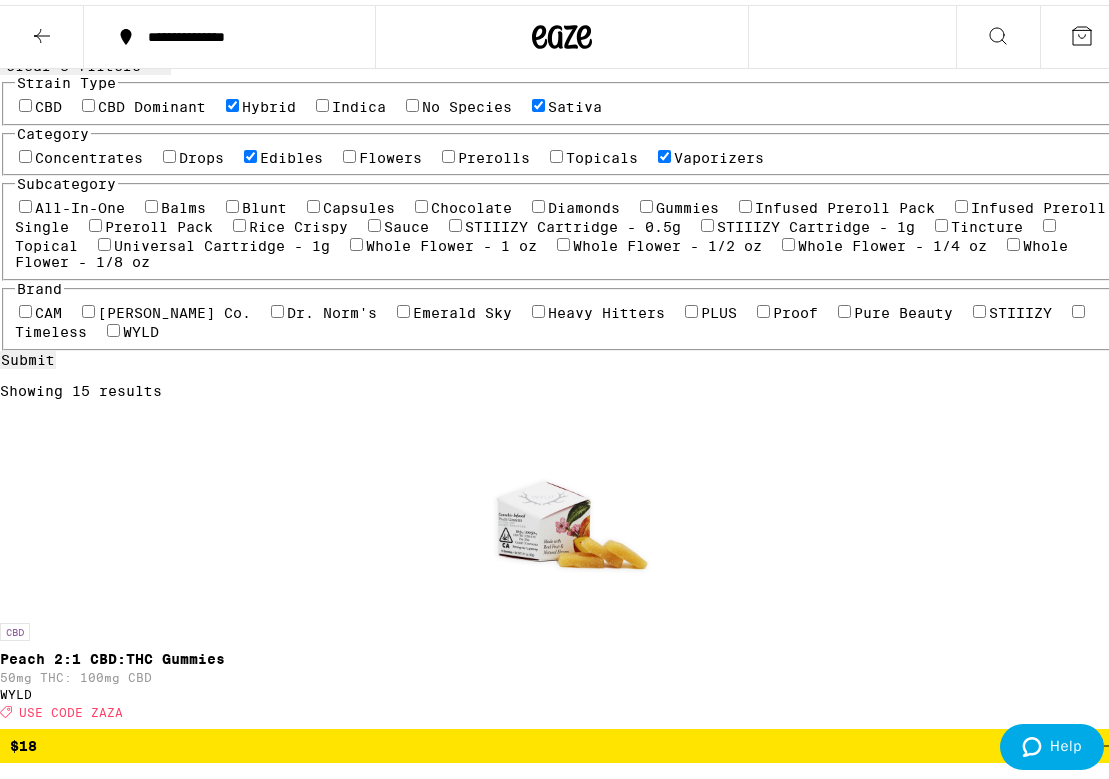 checkbox on "true" 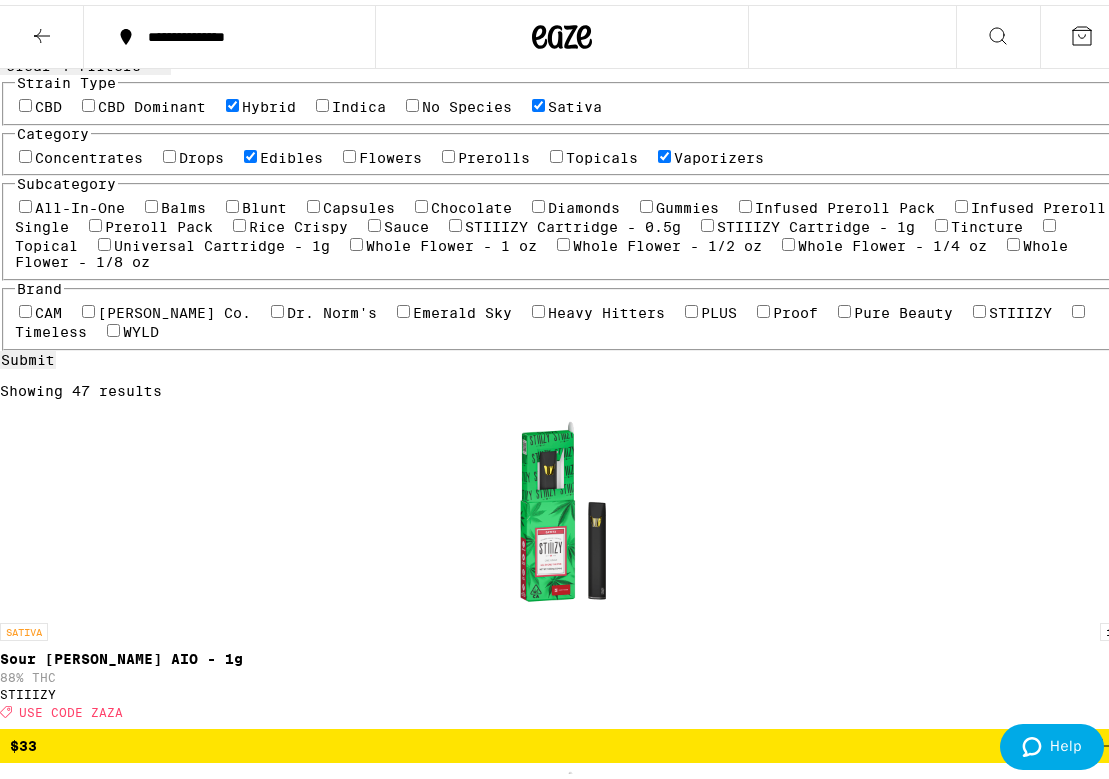 click on "Concentrates" at bounding box center (89, 153) 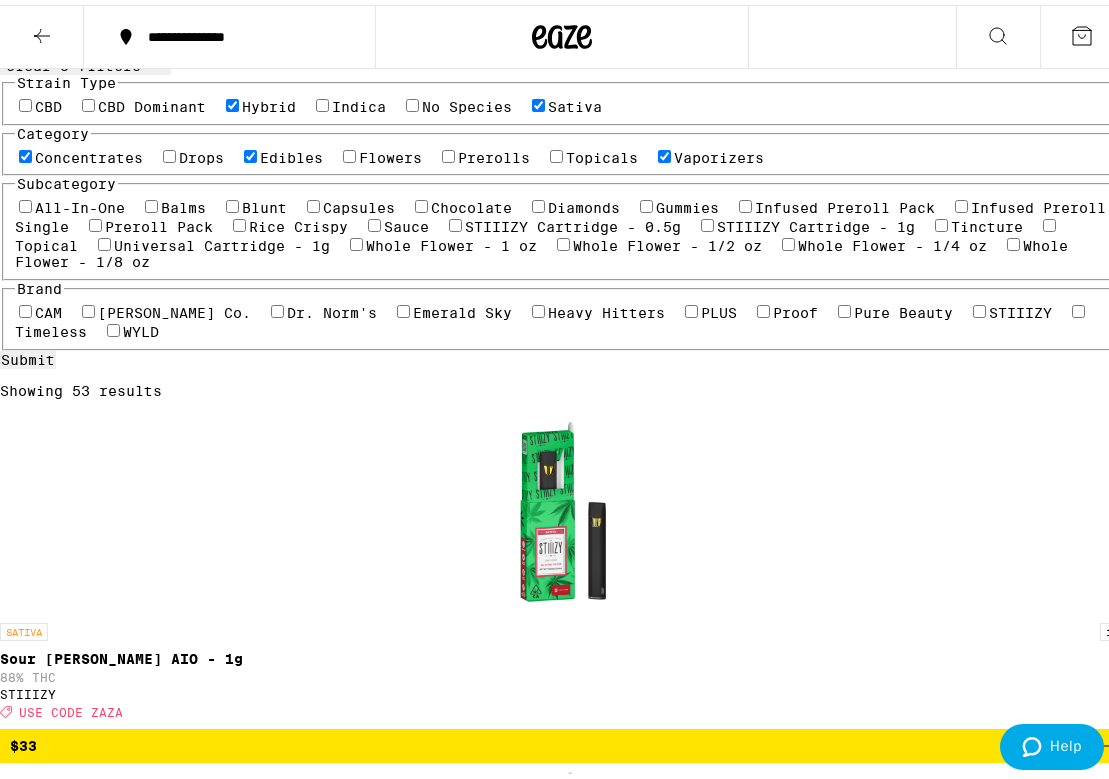 click on "Concentrates" at bounding box center (89, 153) 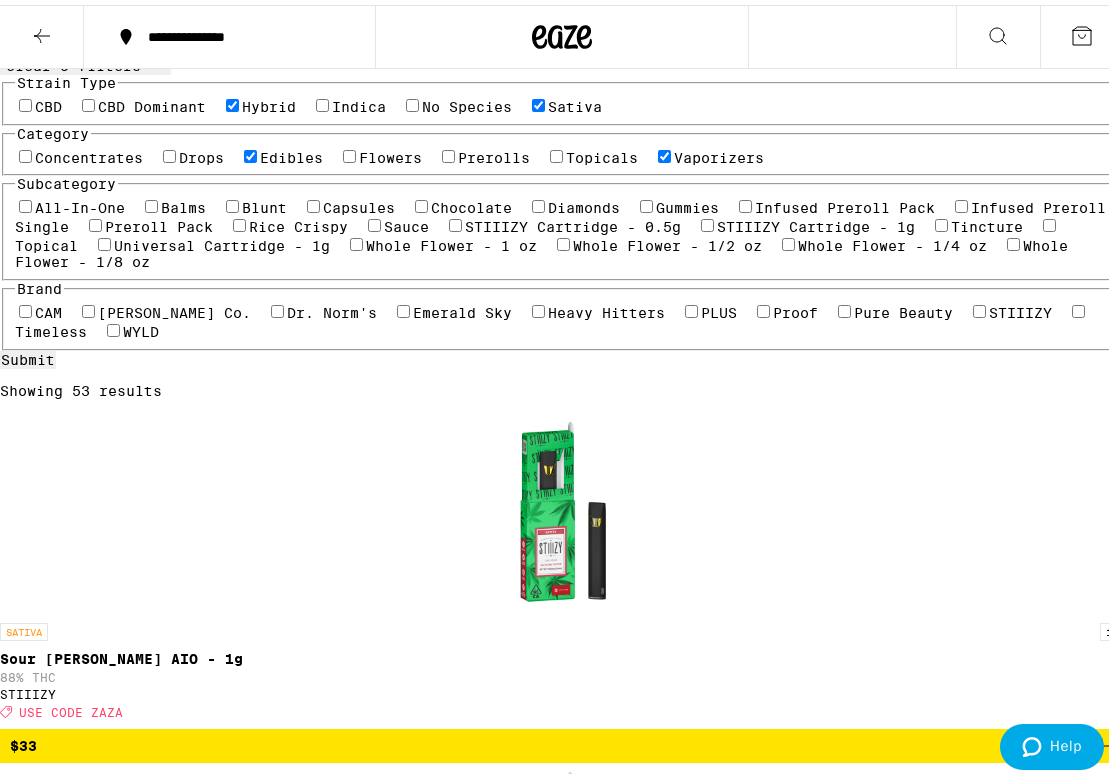 checkbox on "false" 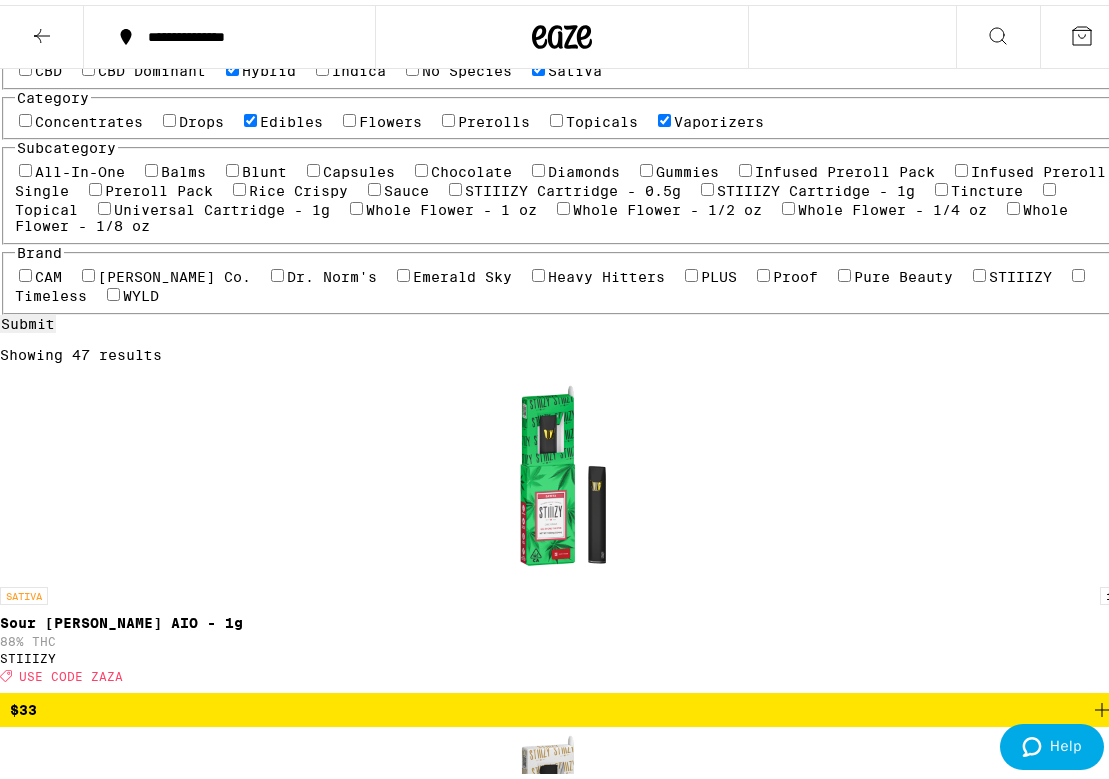 scroll, scrollTop: 249, scrollLeft: 0, axis: vertical 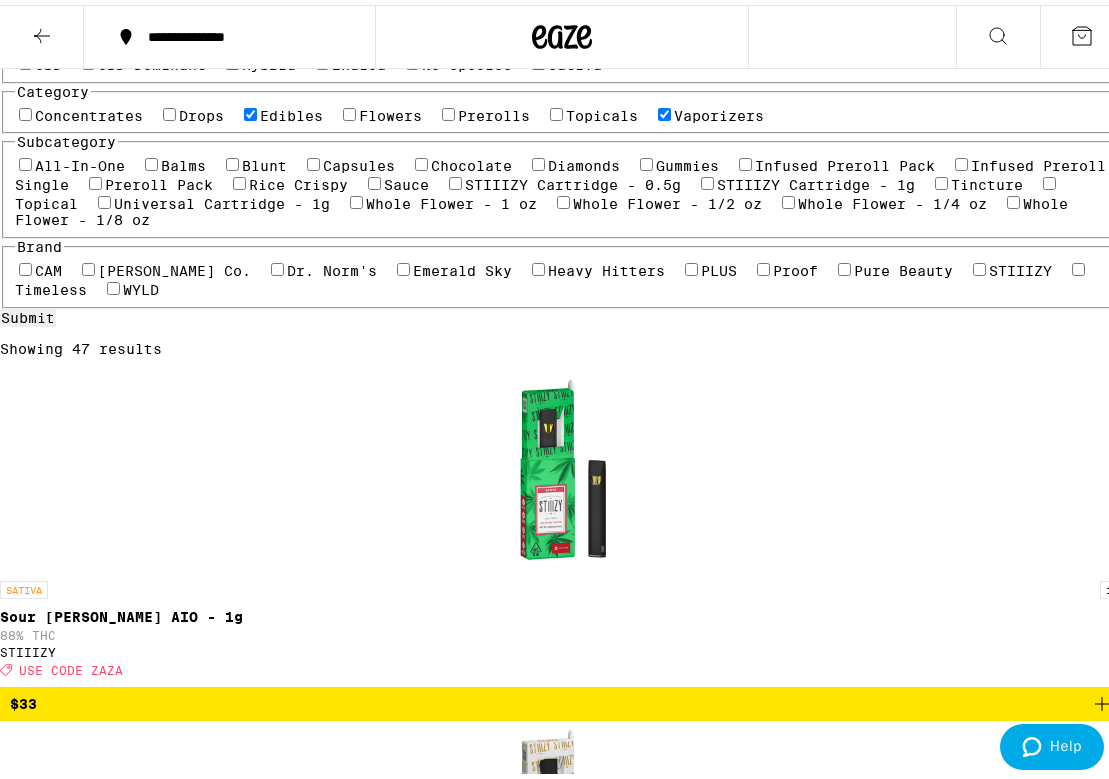 click 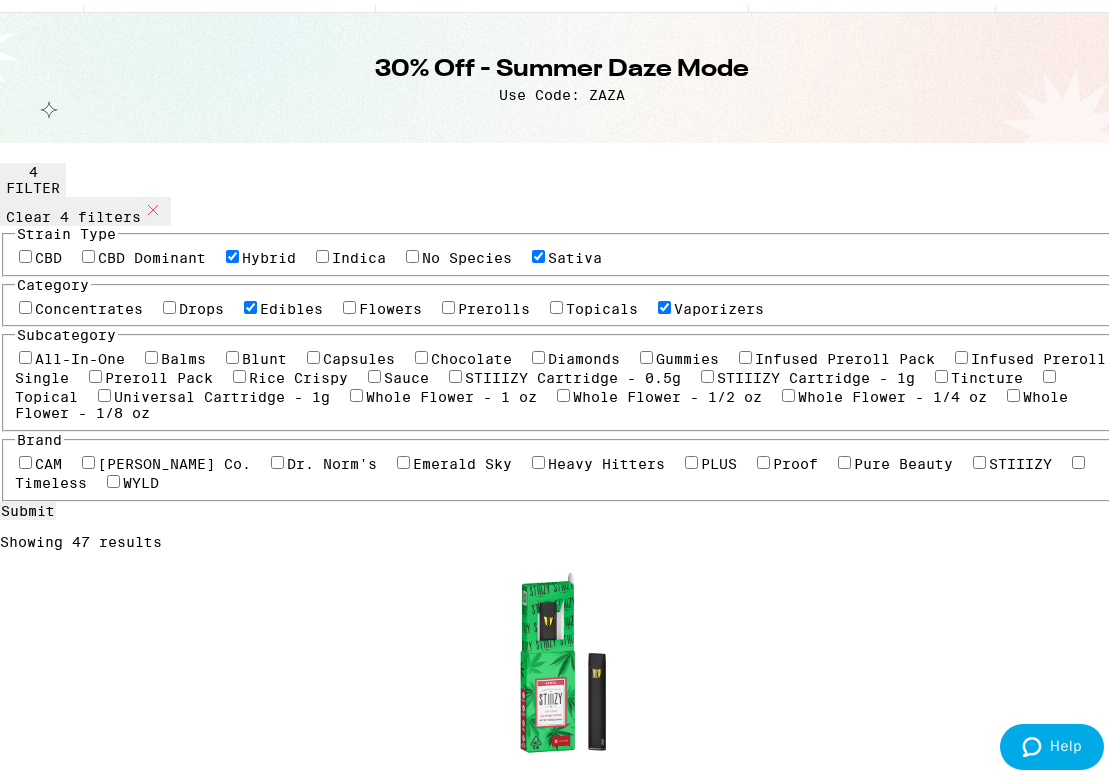 scroll, scrollTop: 0, scrollLeft: 0, axis: both 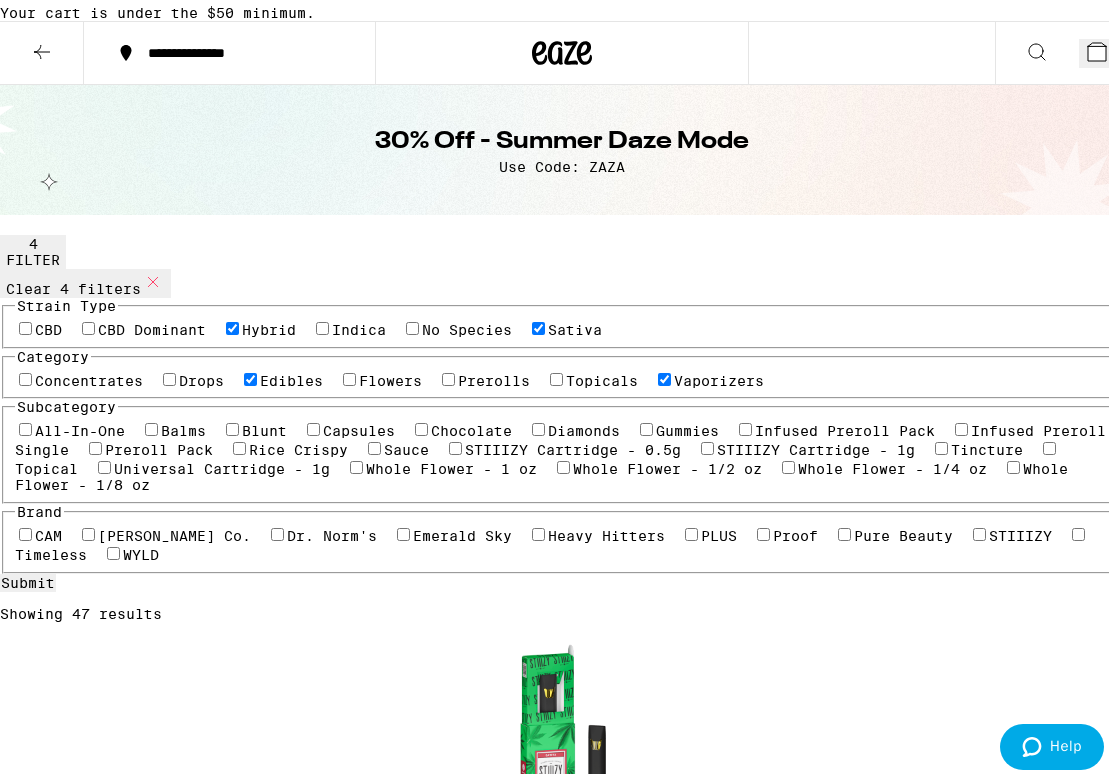 click on "Vaporizers" at bounding box center [719, 376] 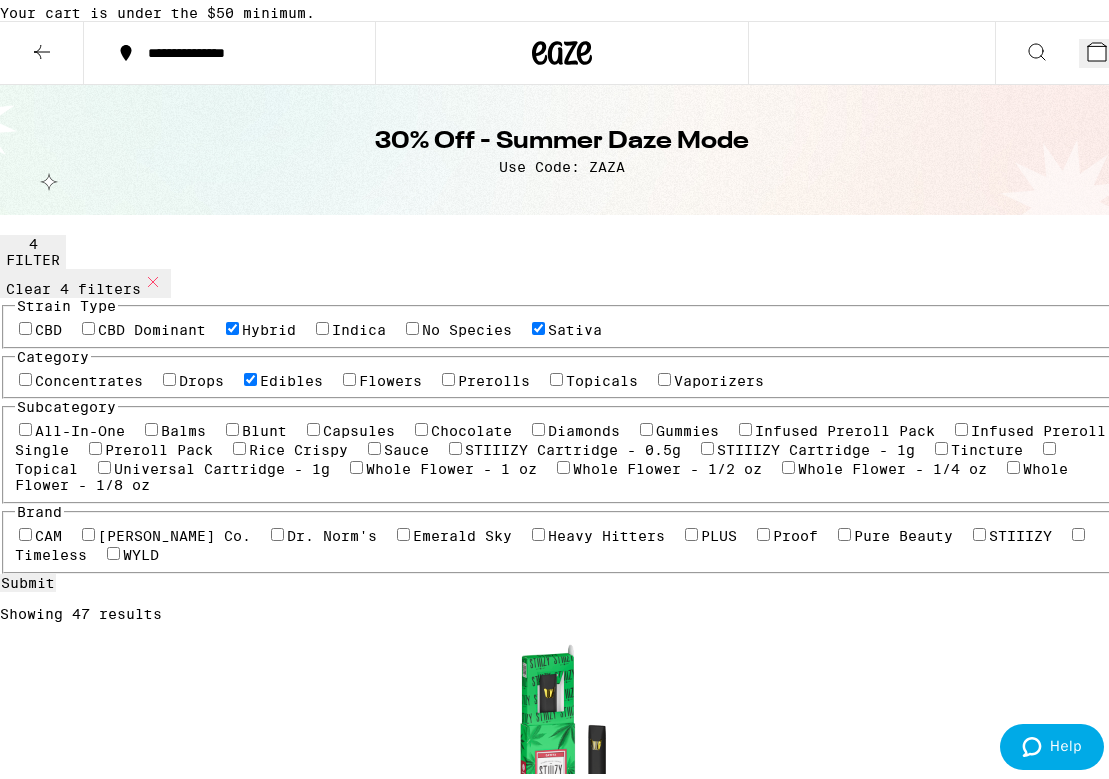 checkbox on "false" 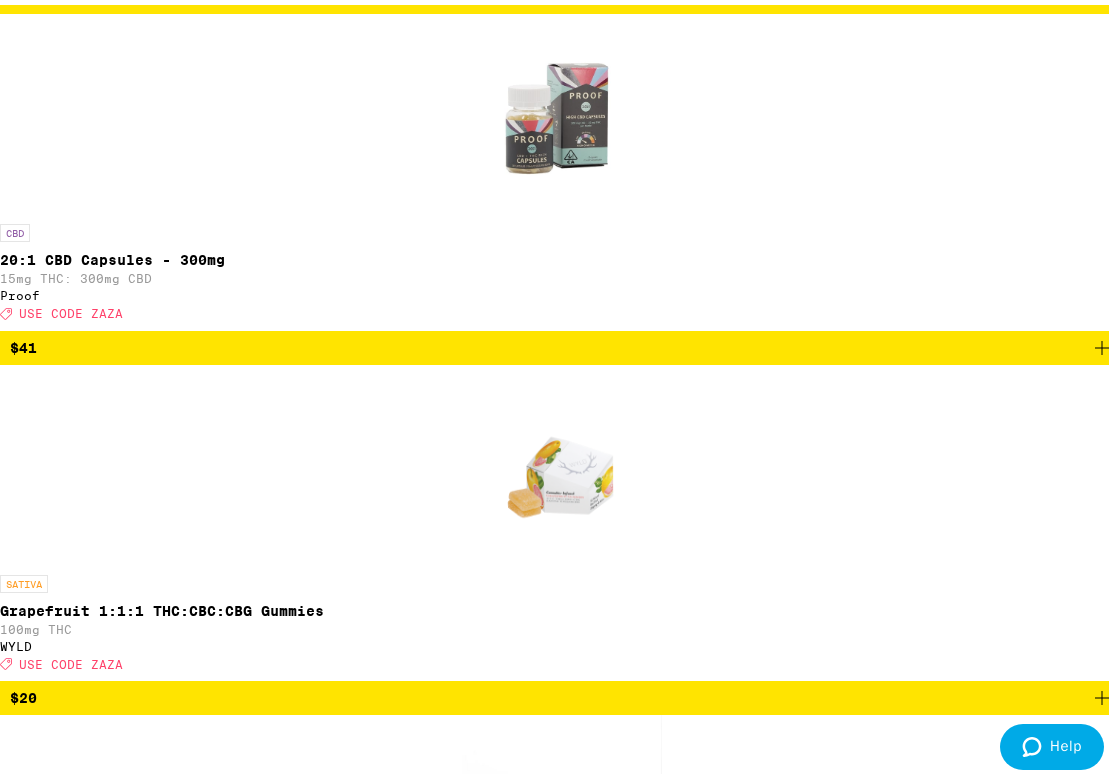 scroll, scrollTop: 1673, scrollLeft: 0, axis: vertical 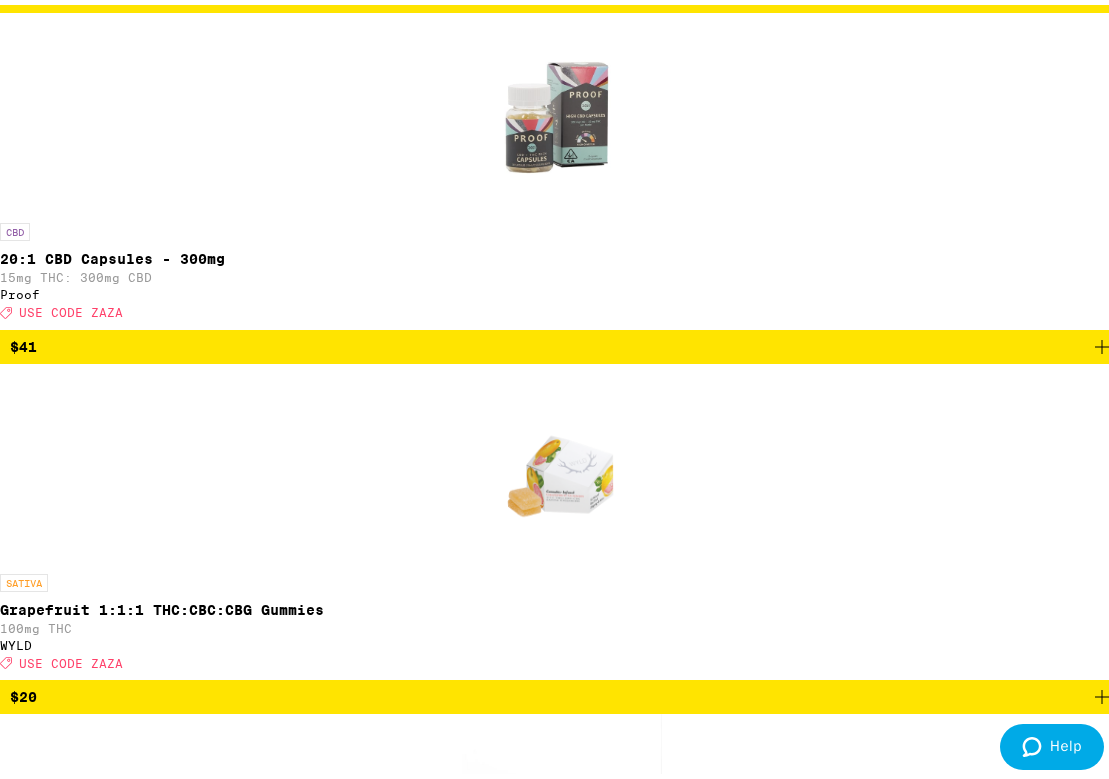 click 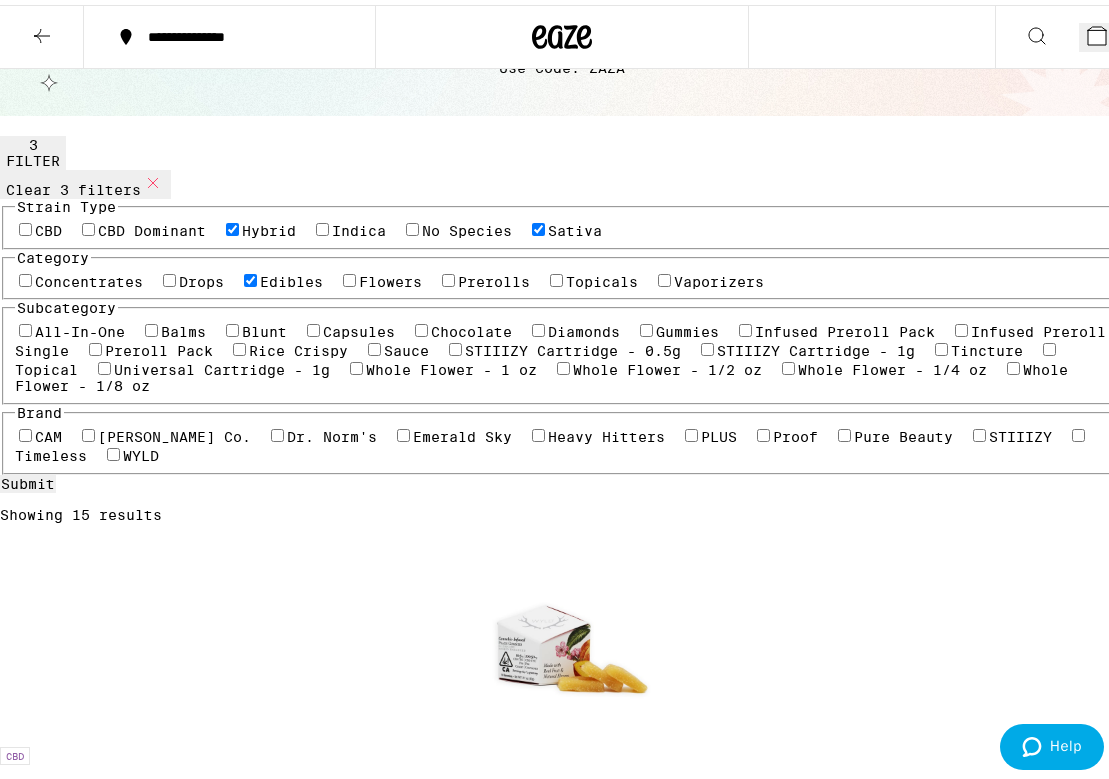 scroll, scrollTop: 76, scrollLeft: 0, axis: vertical 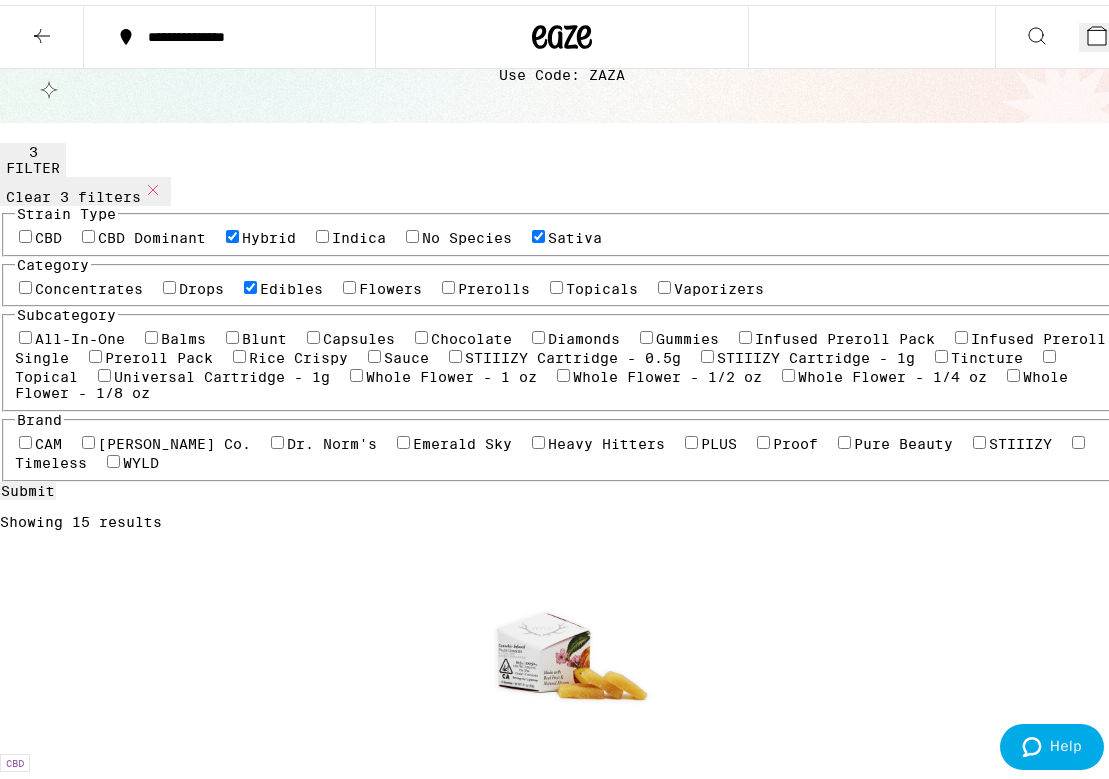 click on "Edibles" at bounding box center (291, 284) 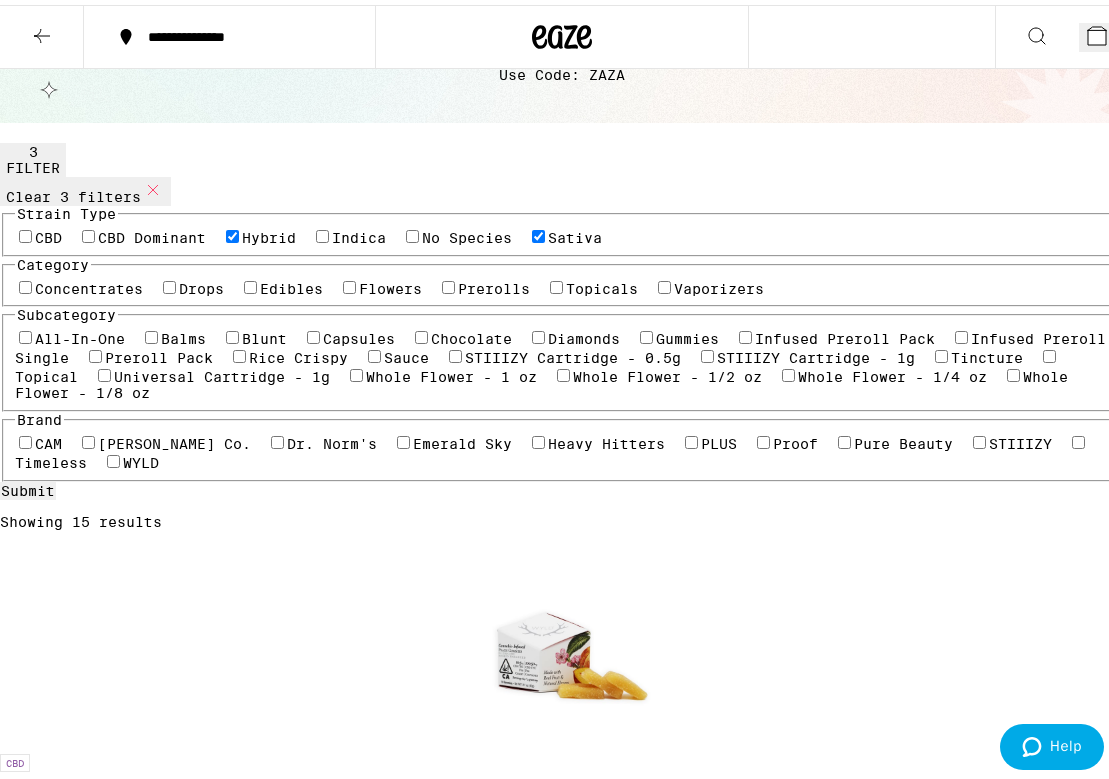 checkbox on "false" 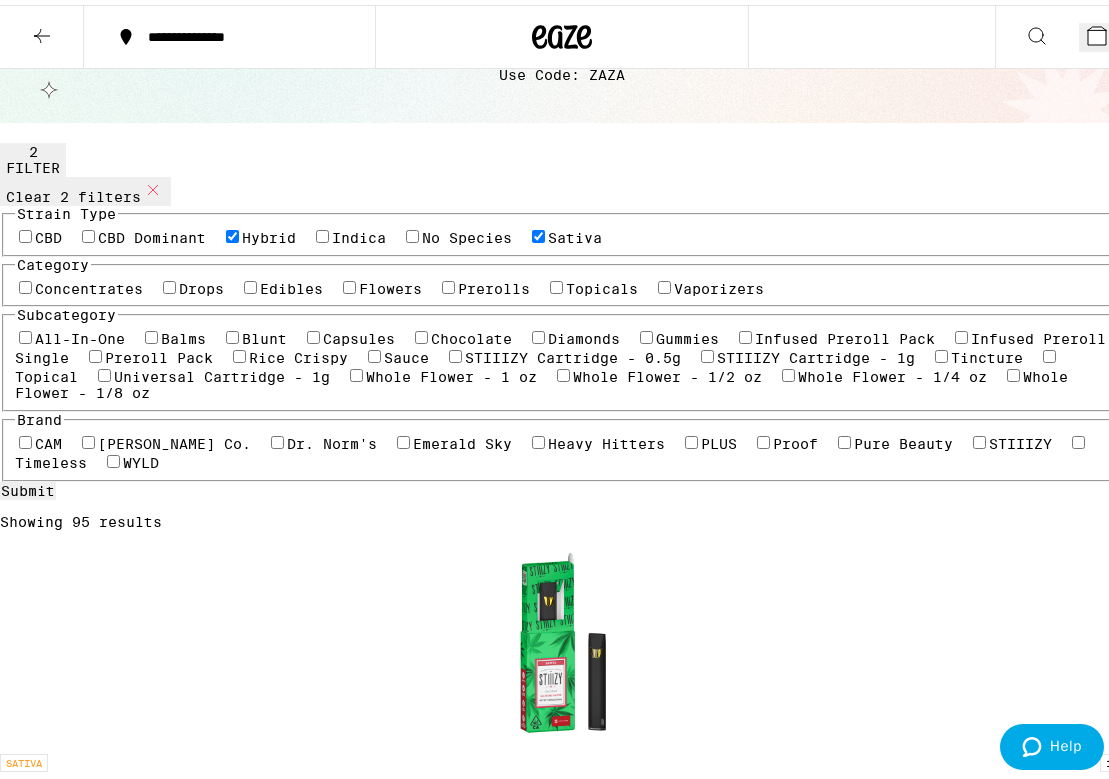 click on "Vaporizers" at bounding box center (719, 284) 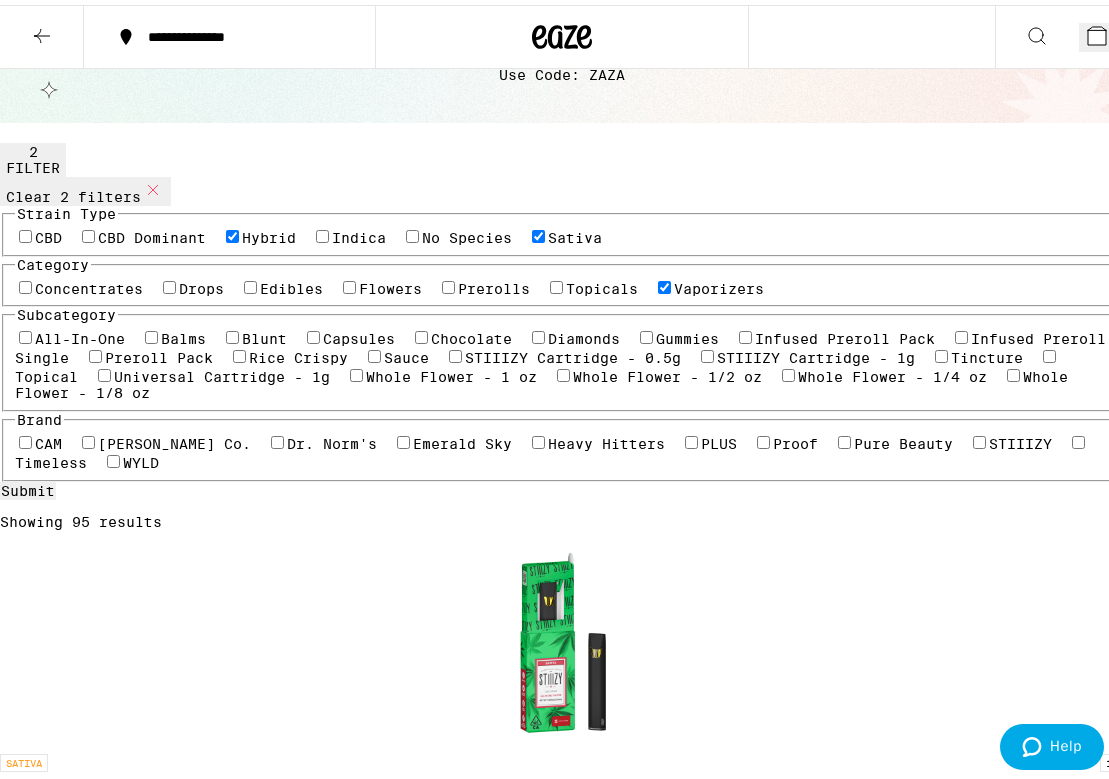 checkbox on "true" 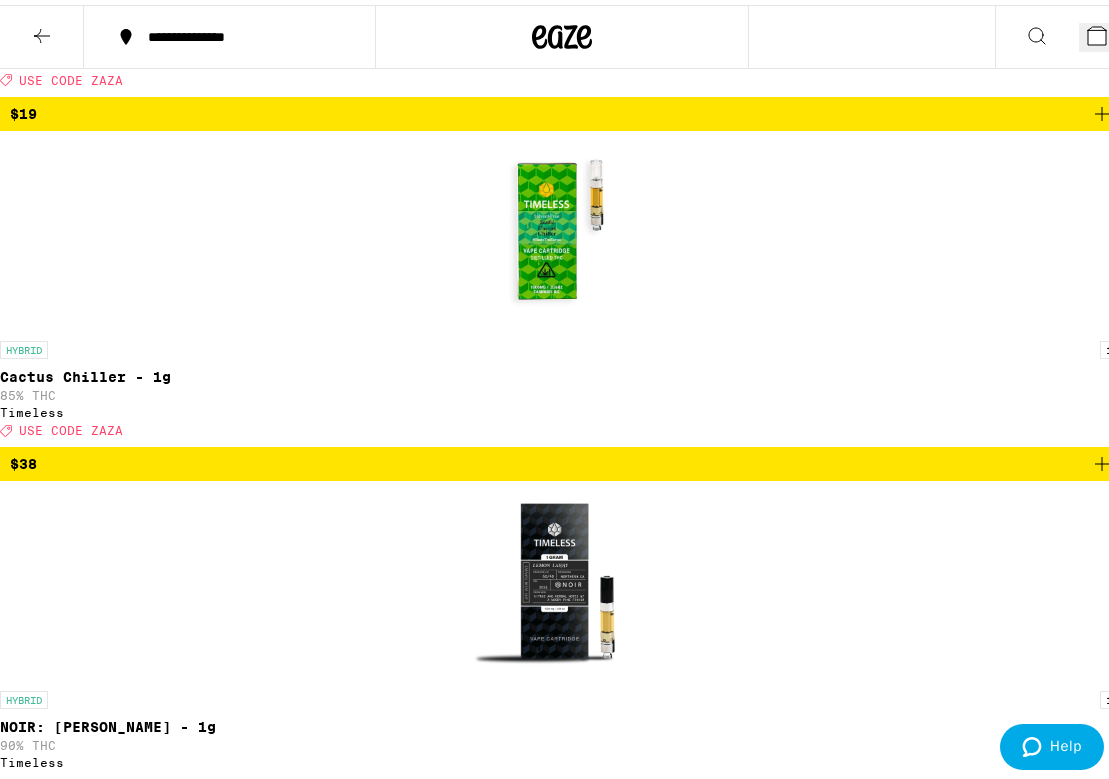 scroll, scrollTop: 2285, scrollLeft: 0, axis: vertical 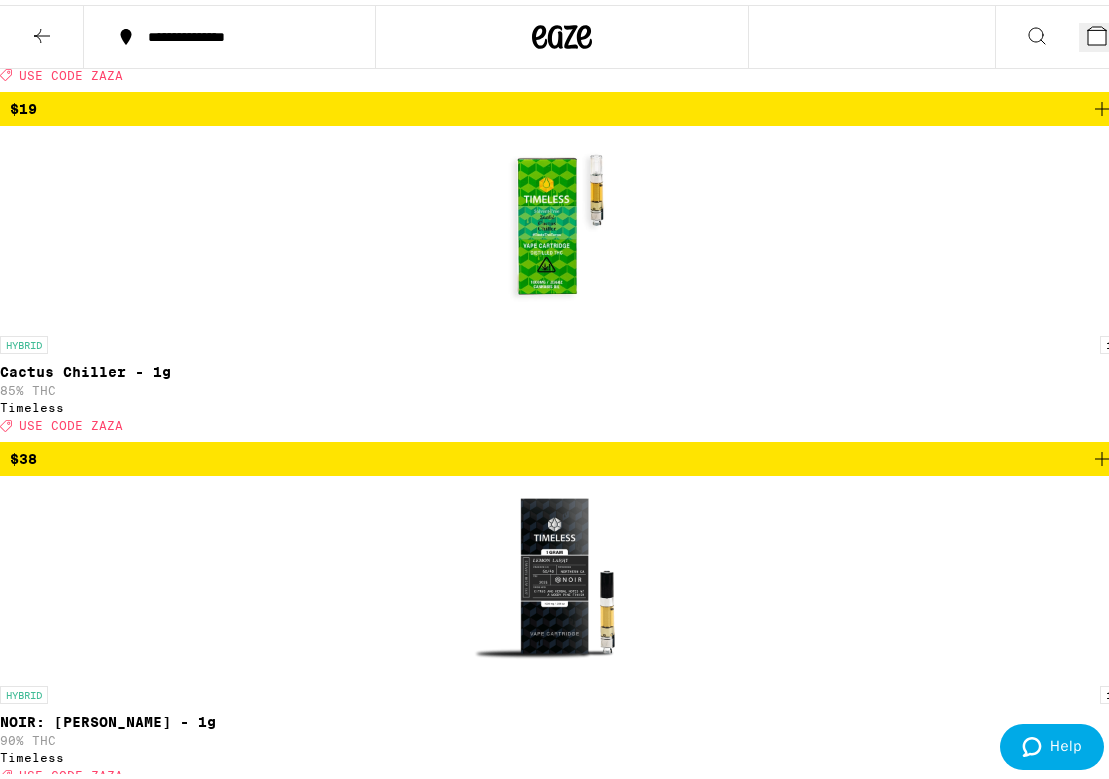 click 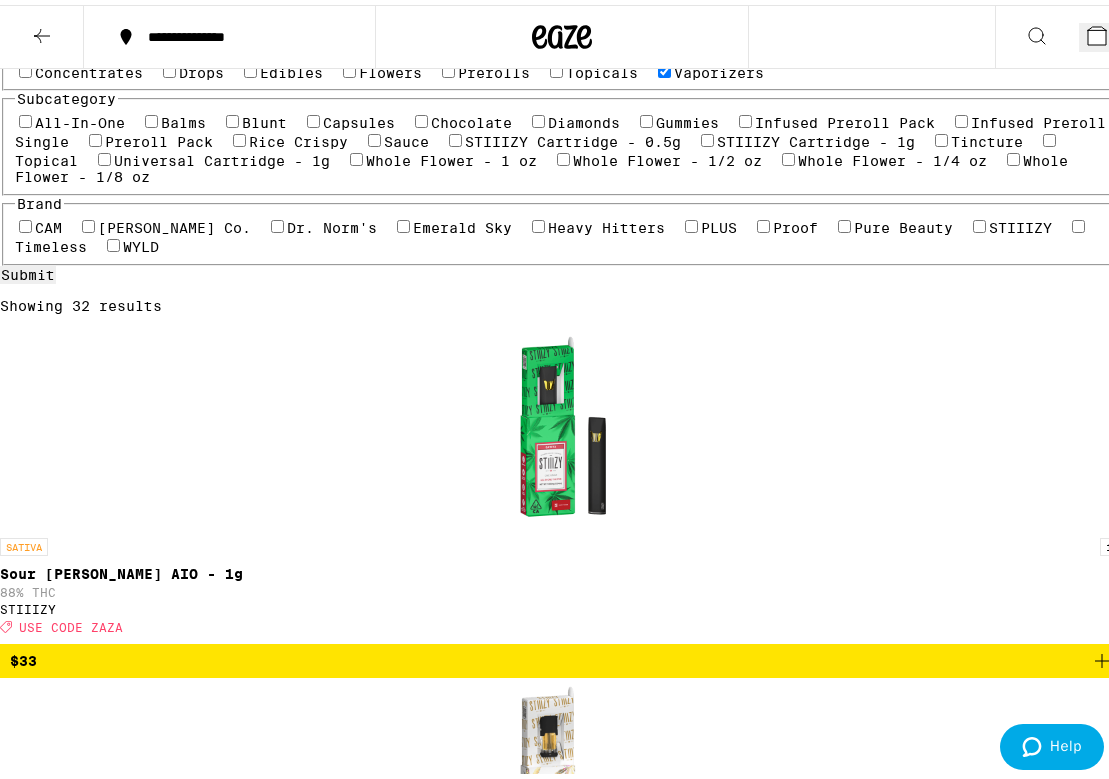 scroll, scrollTop: 436, scrollLeft: 0, axis: vertical 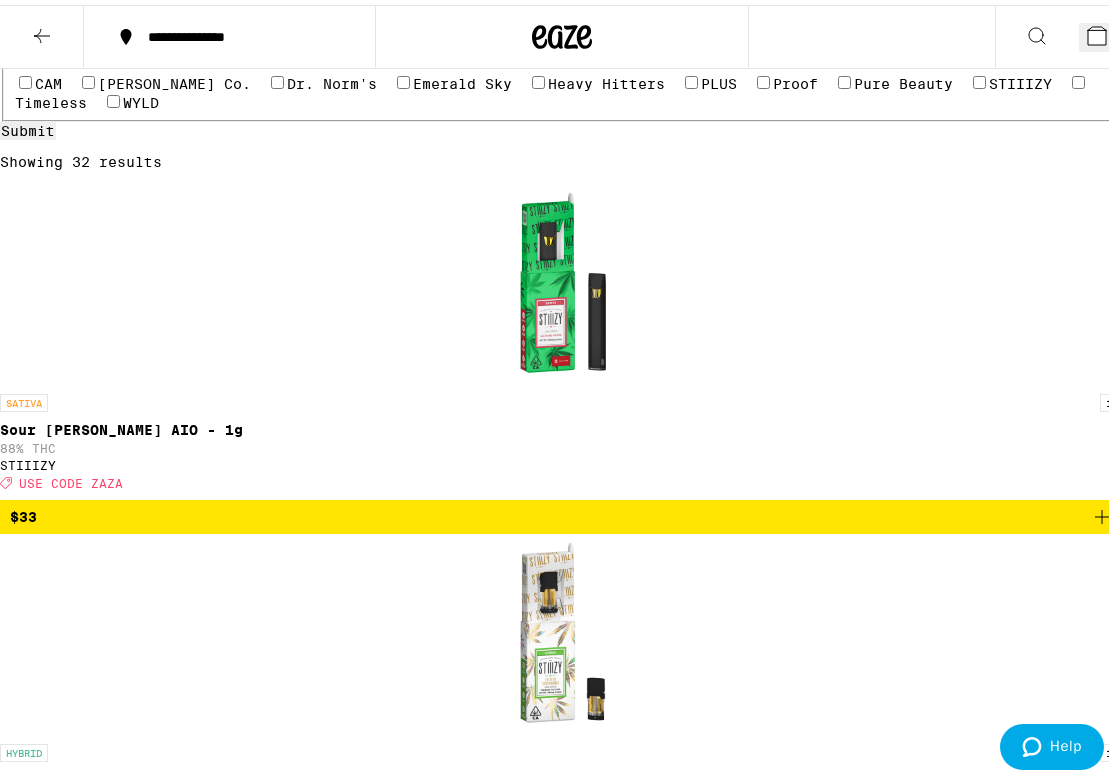 click on "Preroll Pack" at bounding box center [159, -7] 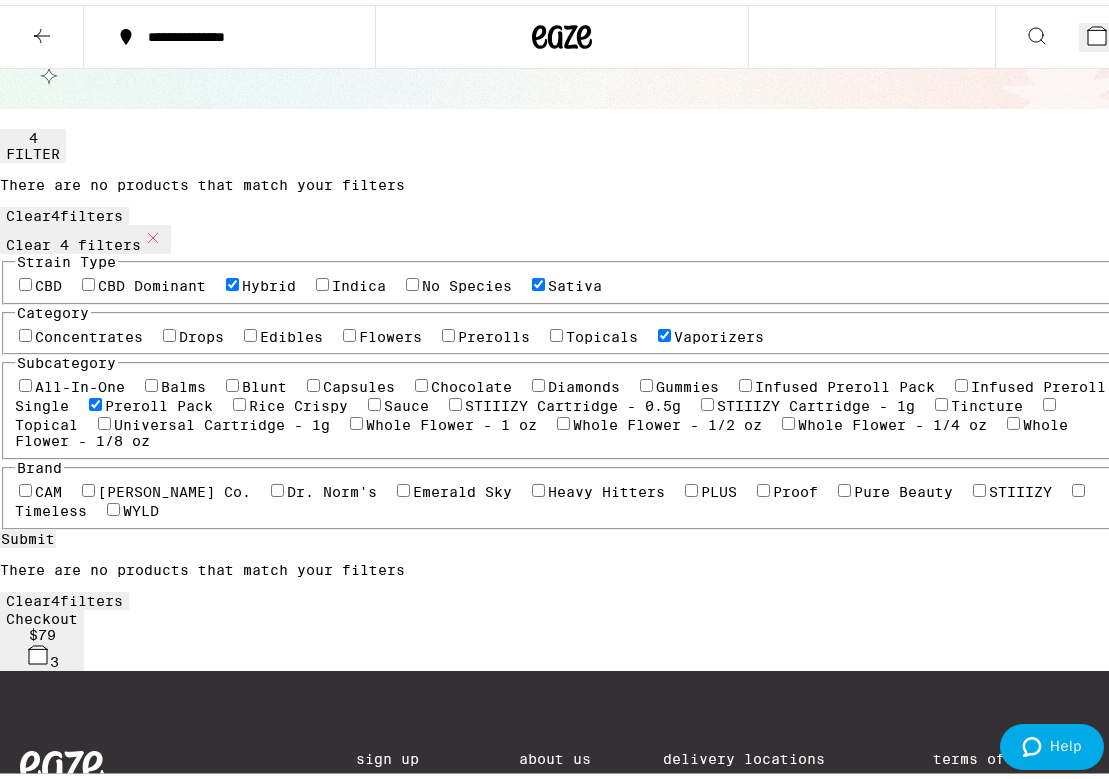 scroll, scrollTop: 0, scrollLeft: 0, axis: both 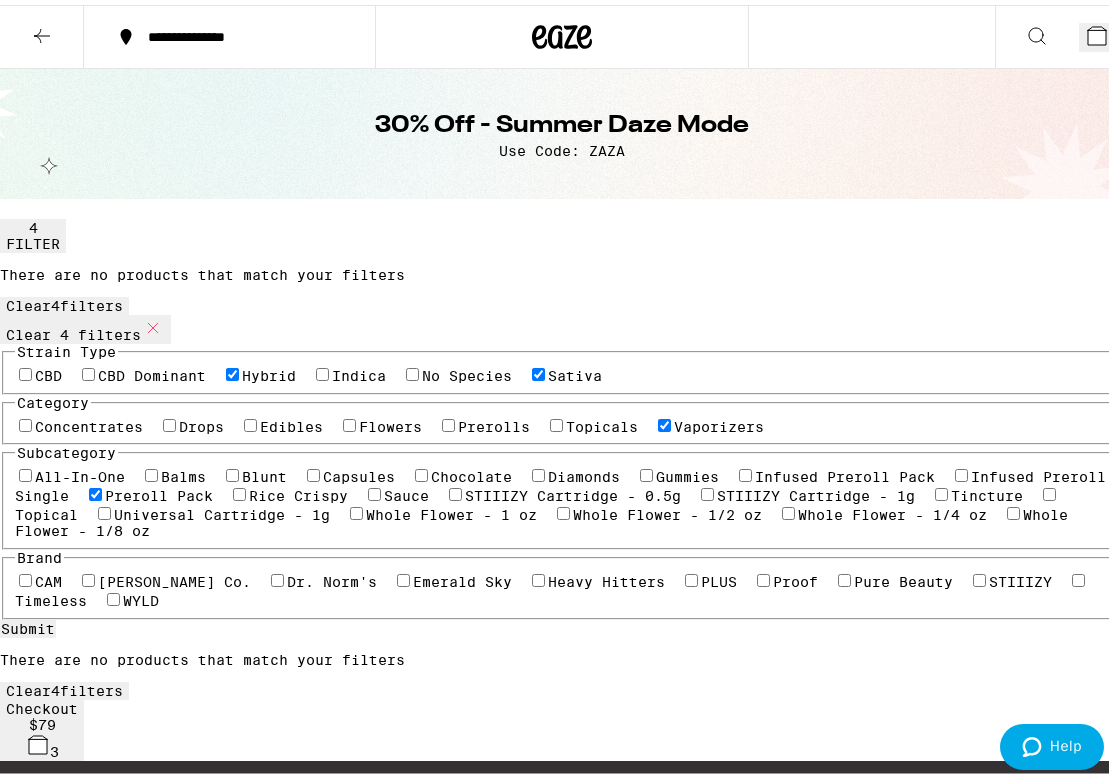 click on "Vaporizers" at bounding box center (719, 422) 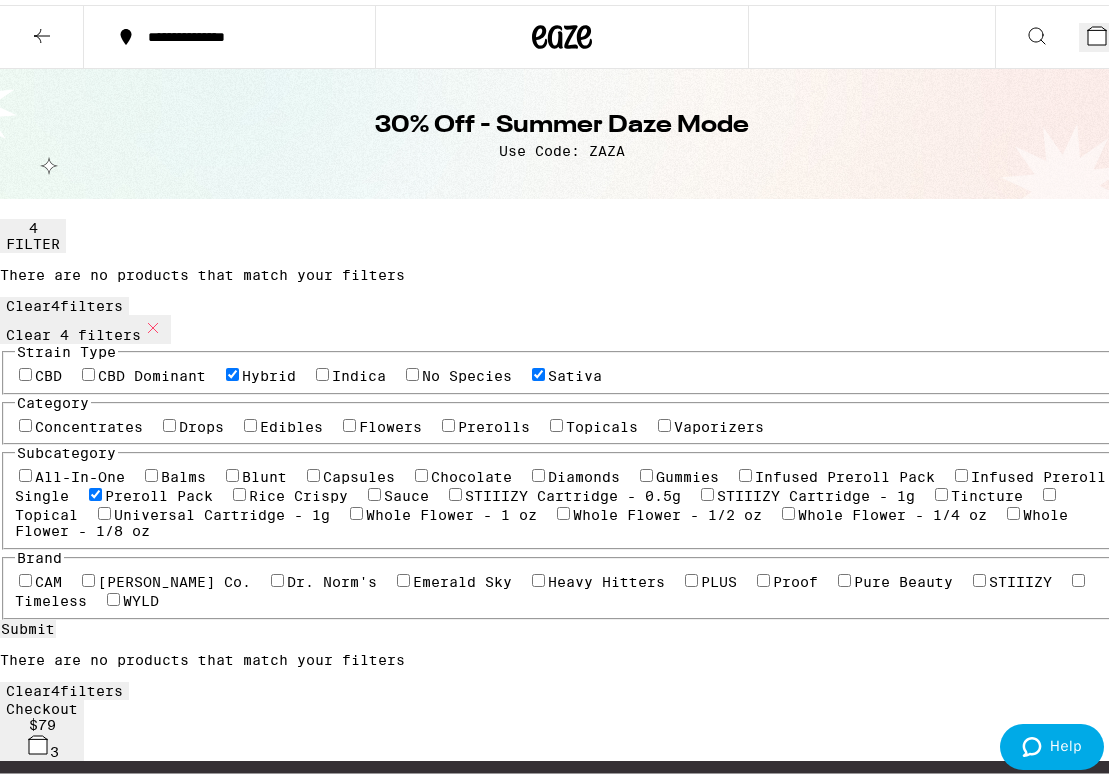 checkbox on "false" 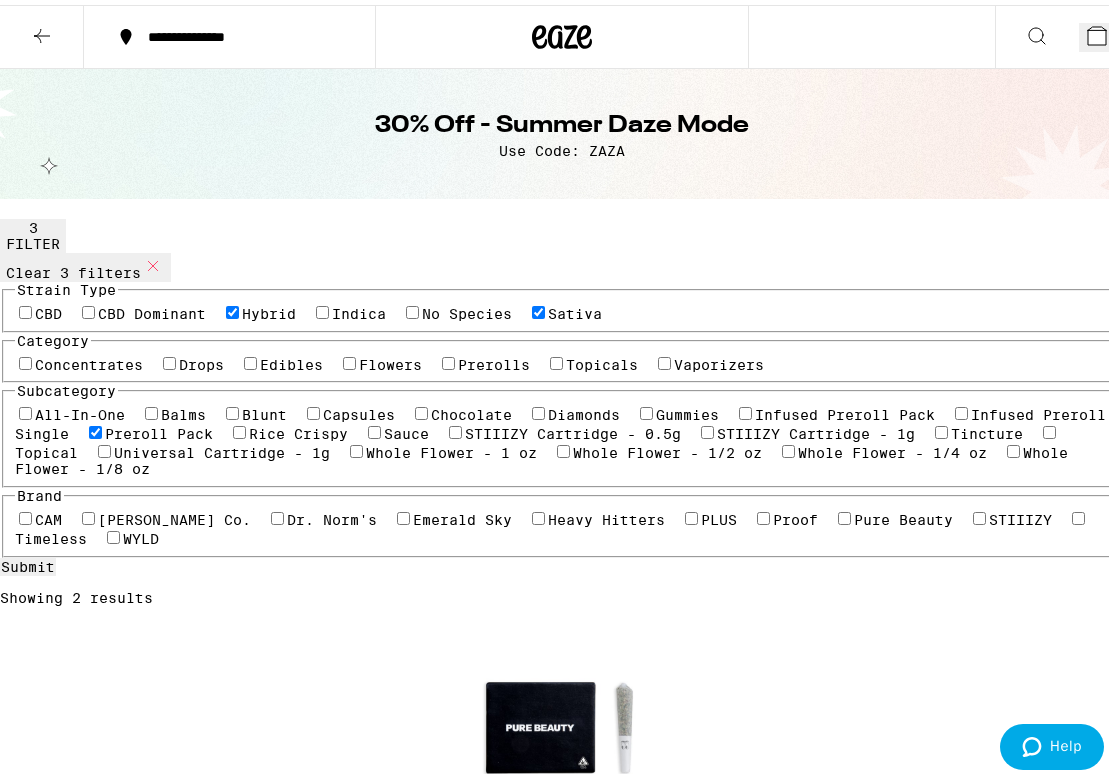 click on "Prerolls" at bounding box center [494, 360] 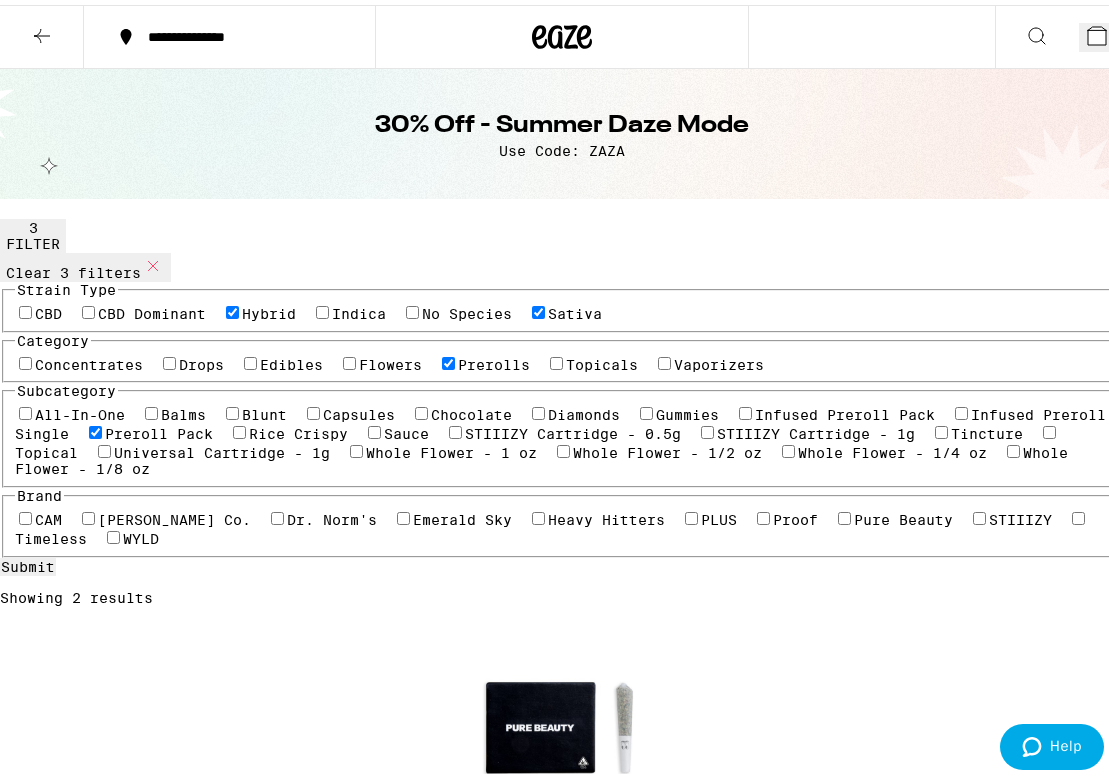 checkbox on "true" 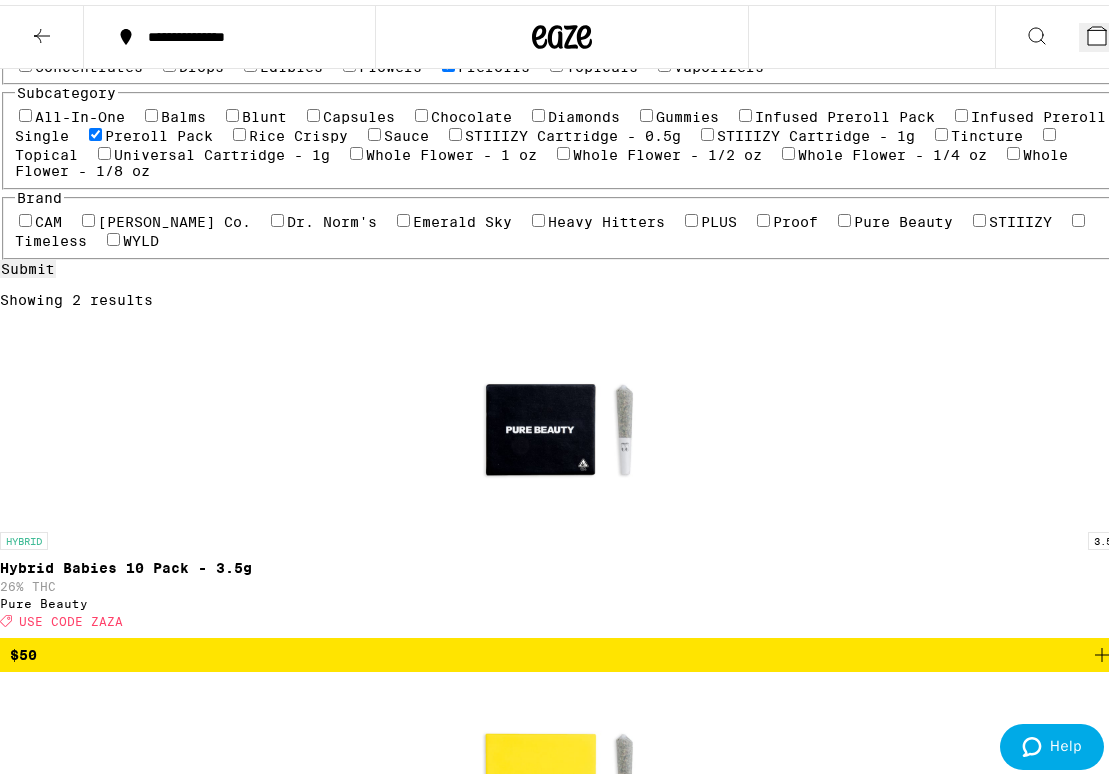 scroll, scrollTop: 306, scrollLeft: 0, axis: vertical 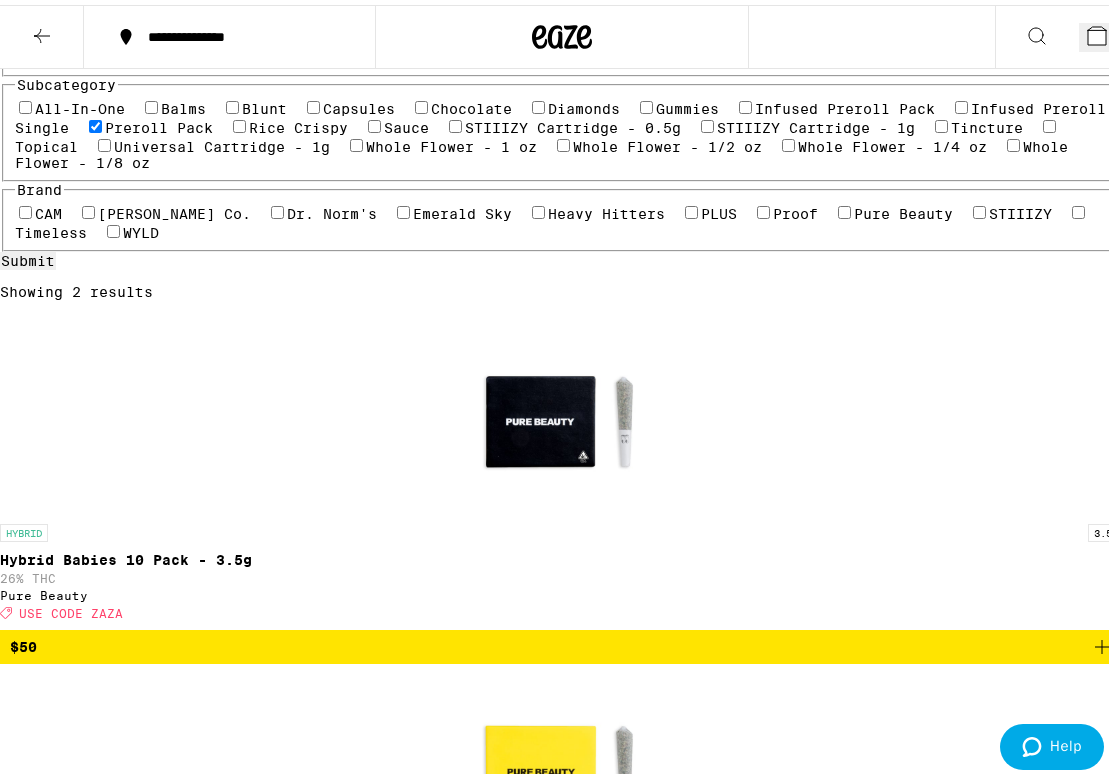 click on "Preroll Pack" at bounding box center (159, 123) 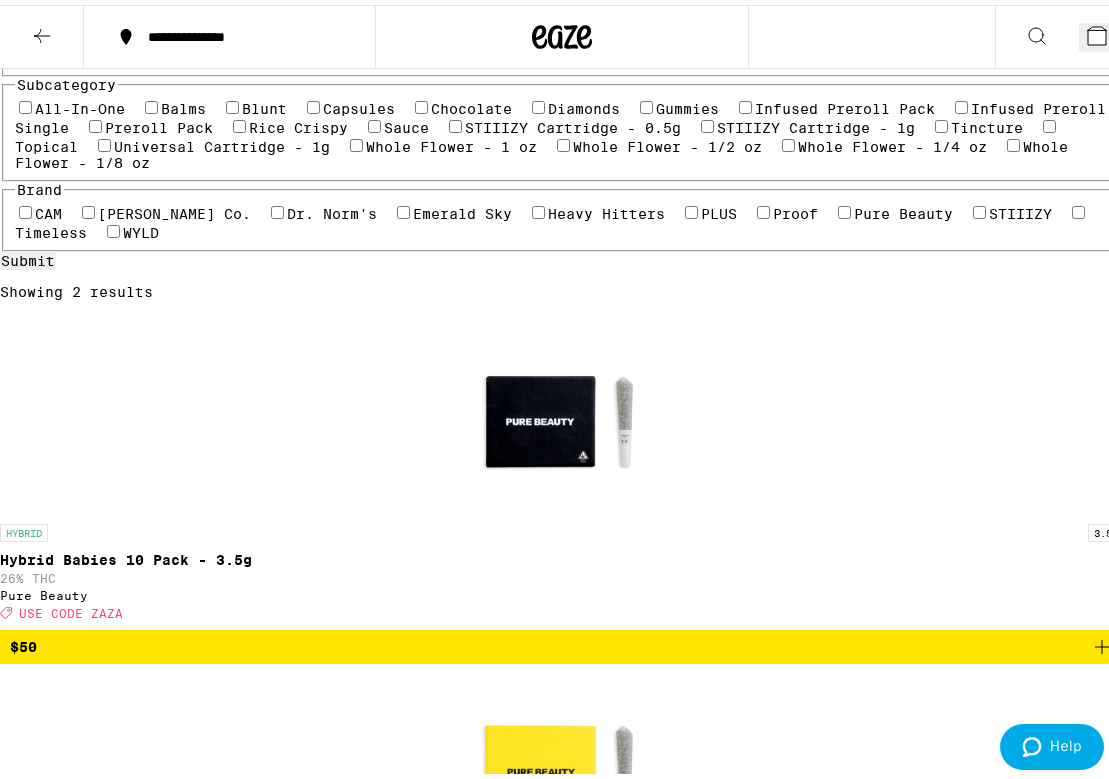 checkbox on "false" 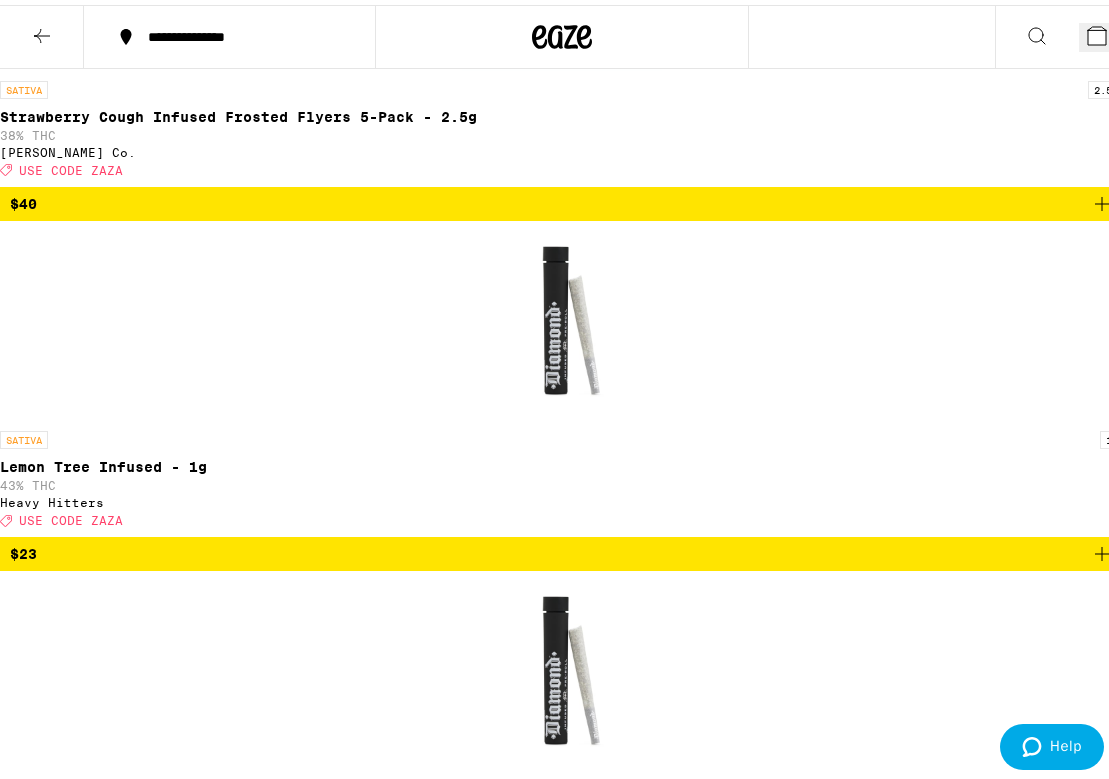 scroll, scrollTop: 791, scrollLeft: 0, axis: vertical 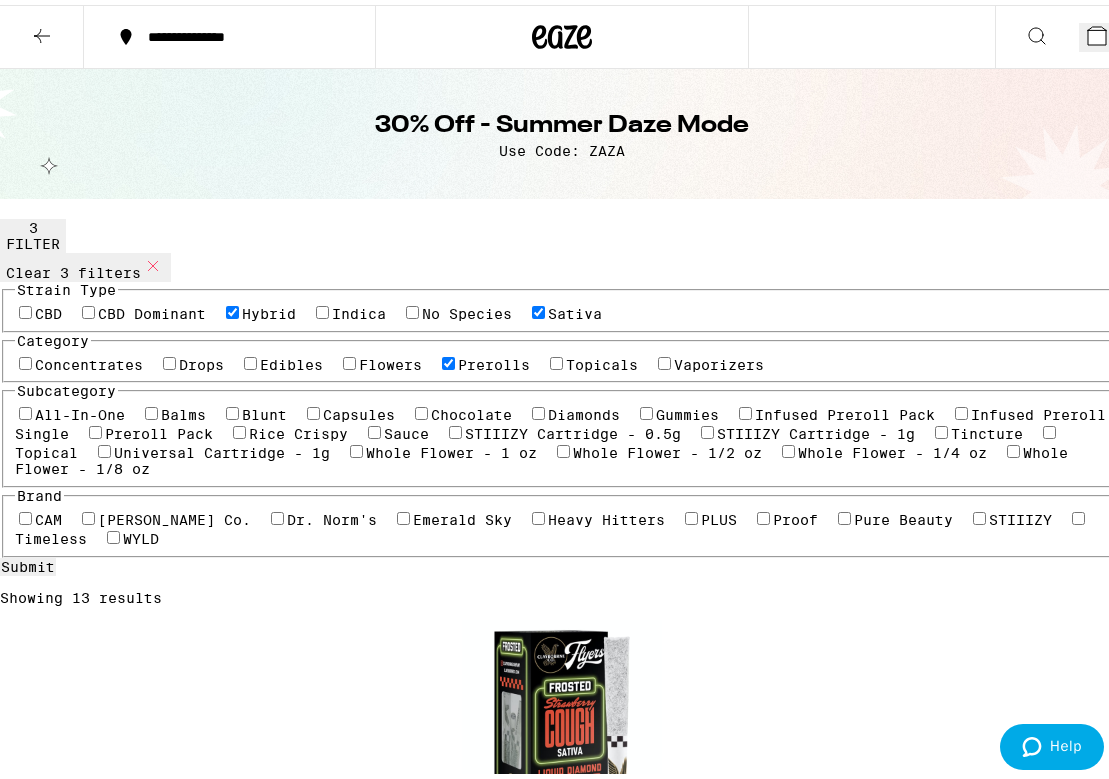 click on "Sativa" at bounding box center (575, 309) 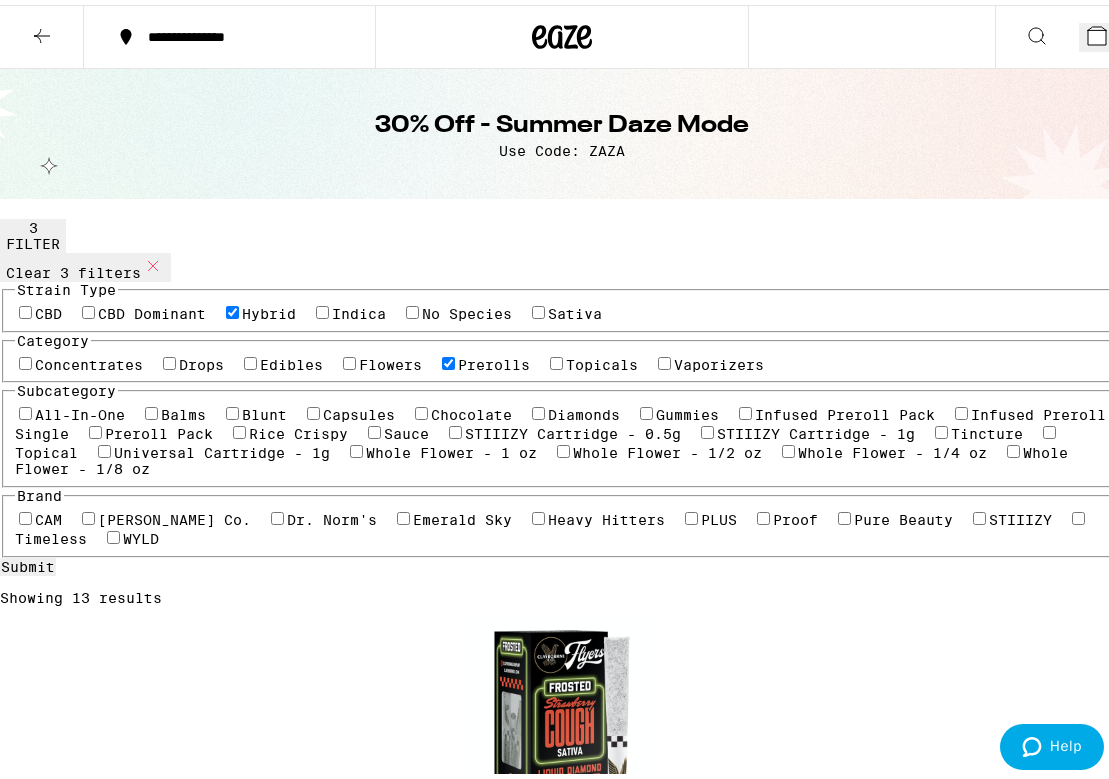 checkbox on "false" 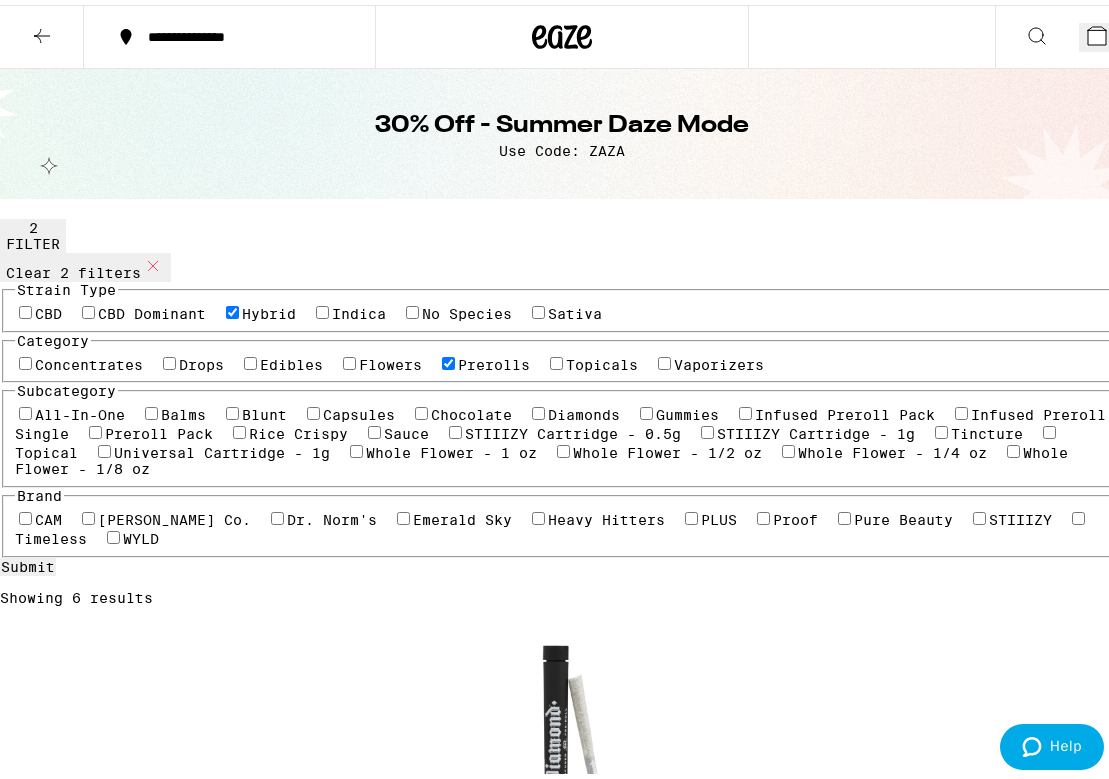 click on "Hybrid" at bounding box center (269, 309) 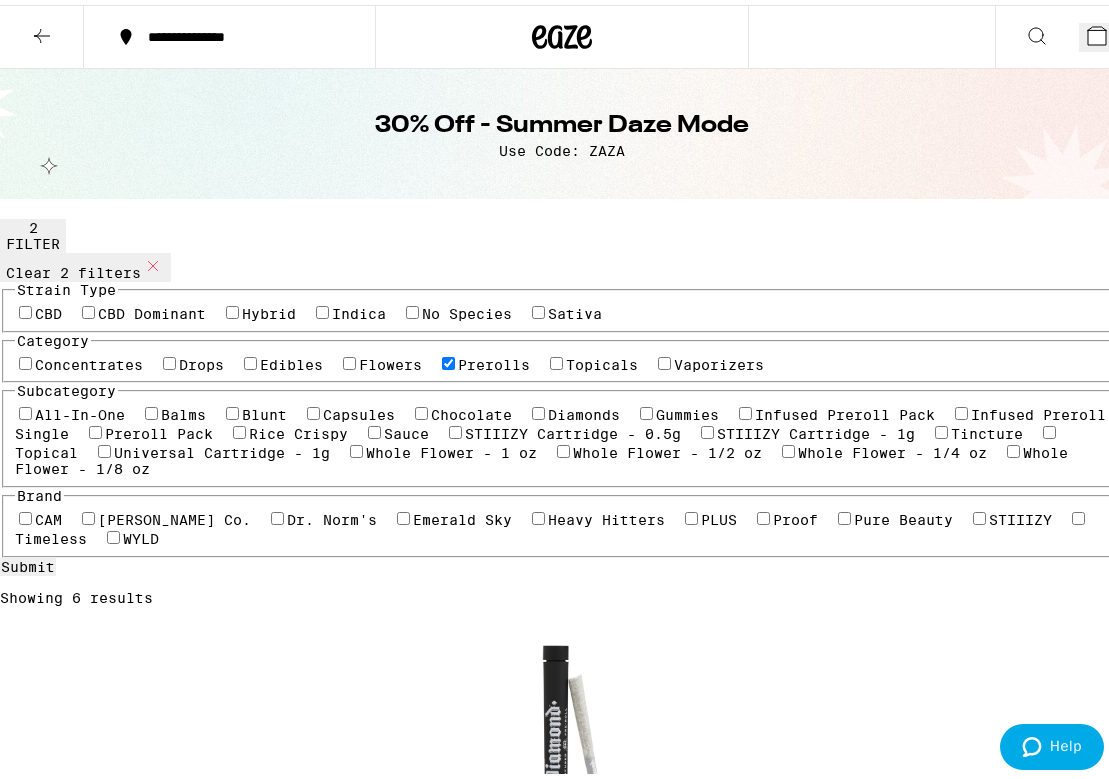 checkbox on "false" 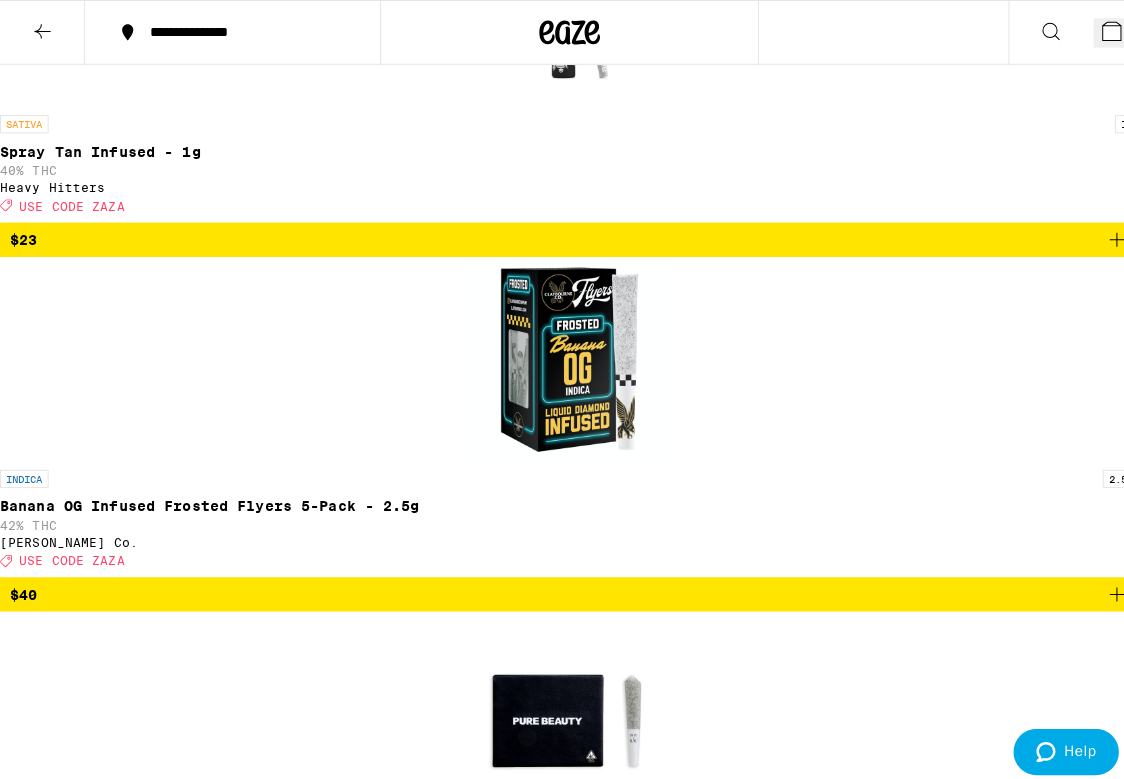 scroll, scrollTop: 537, scrollLeft: 0, axis: vertical 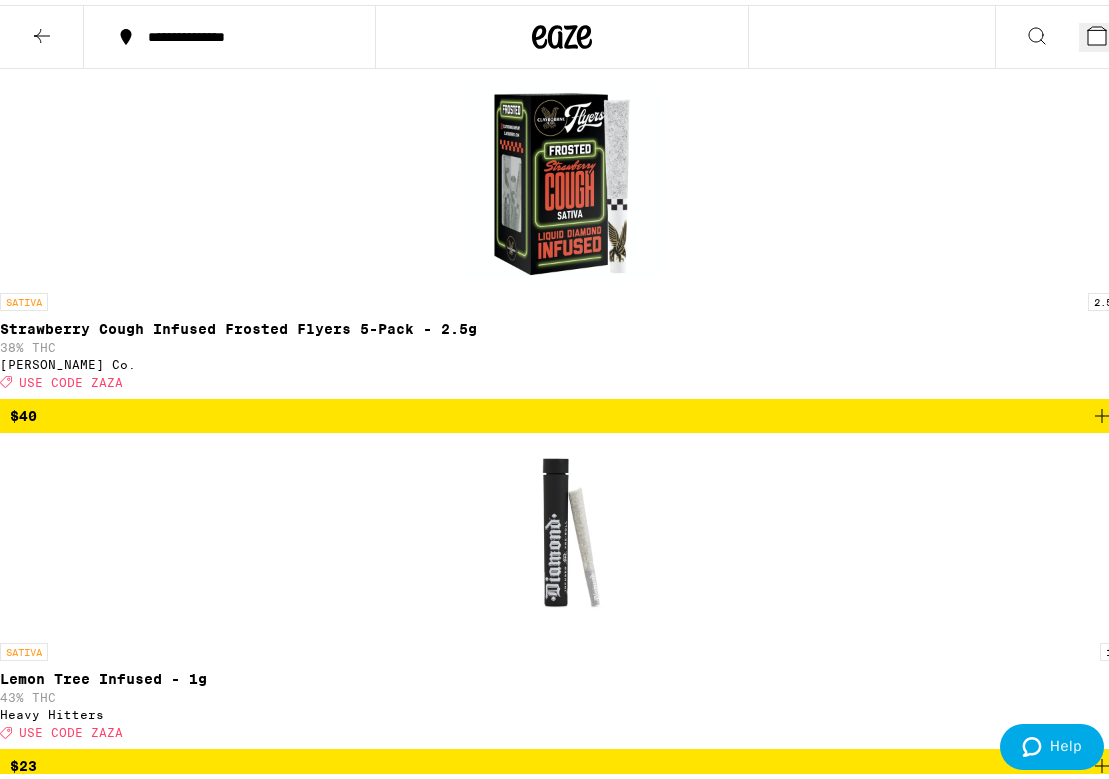 click on "3" at bounding box center (1101, 32) 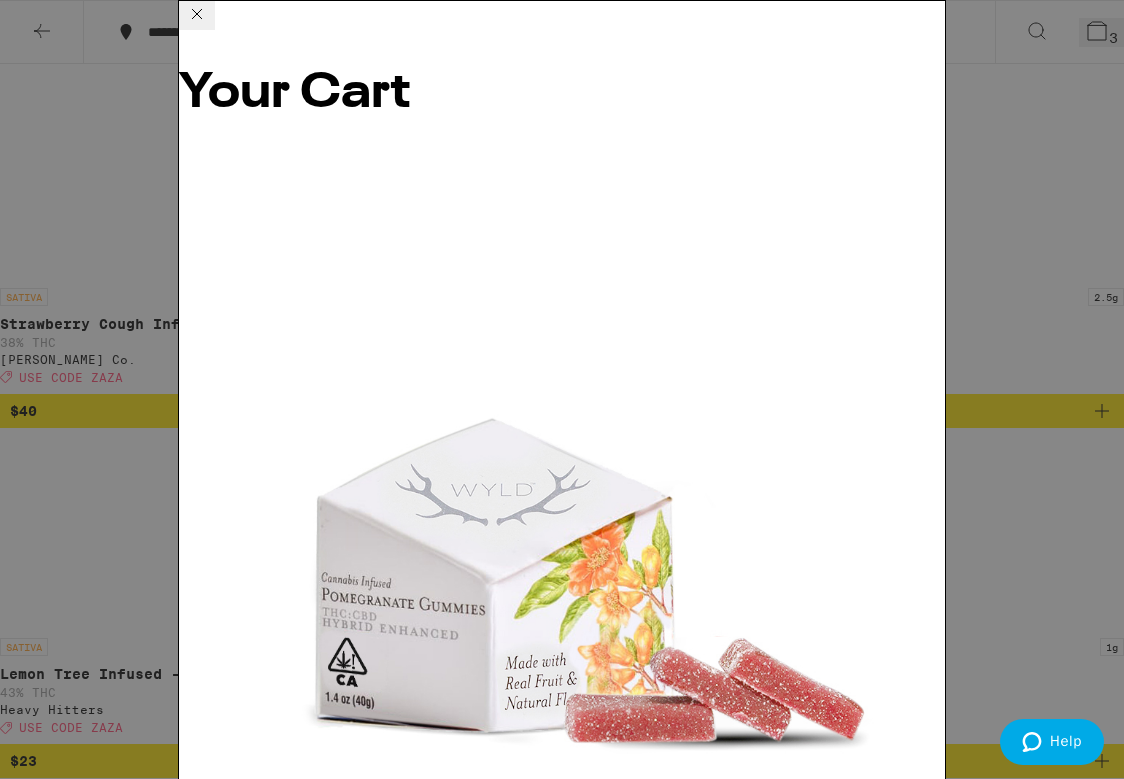 click on "Lemon Cherry Gelato Liquid Diamond - 1g" at bounding box center [562, 2012] 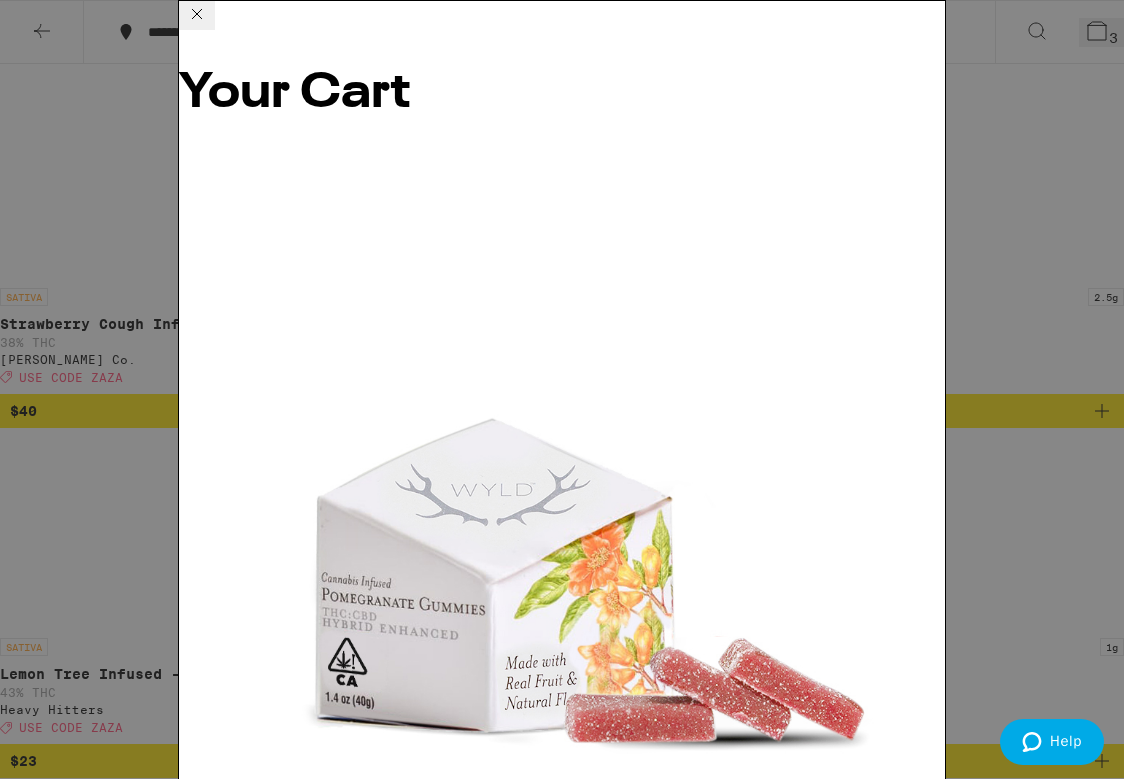 click at bounding box center [562, 7578] 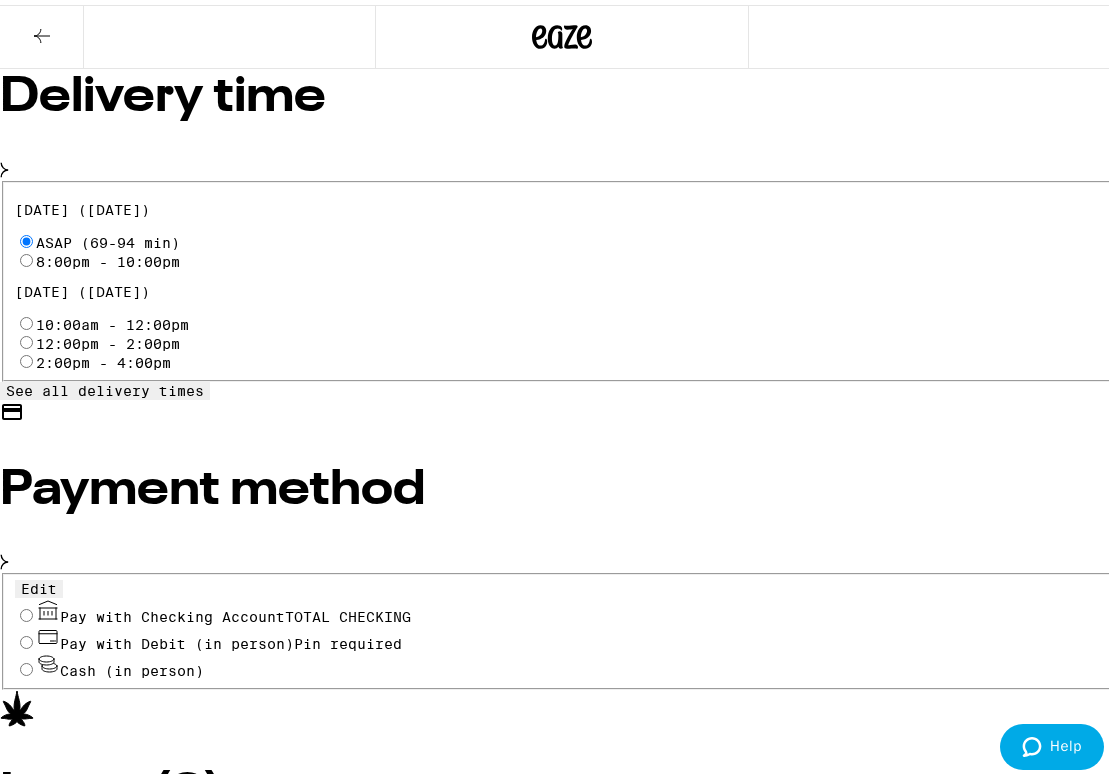 scroll, scrollTop: 649, scrollLeft: 0, axis: vertical 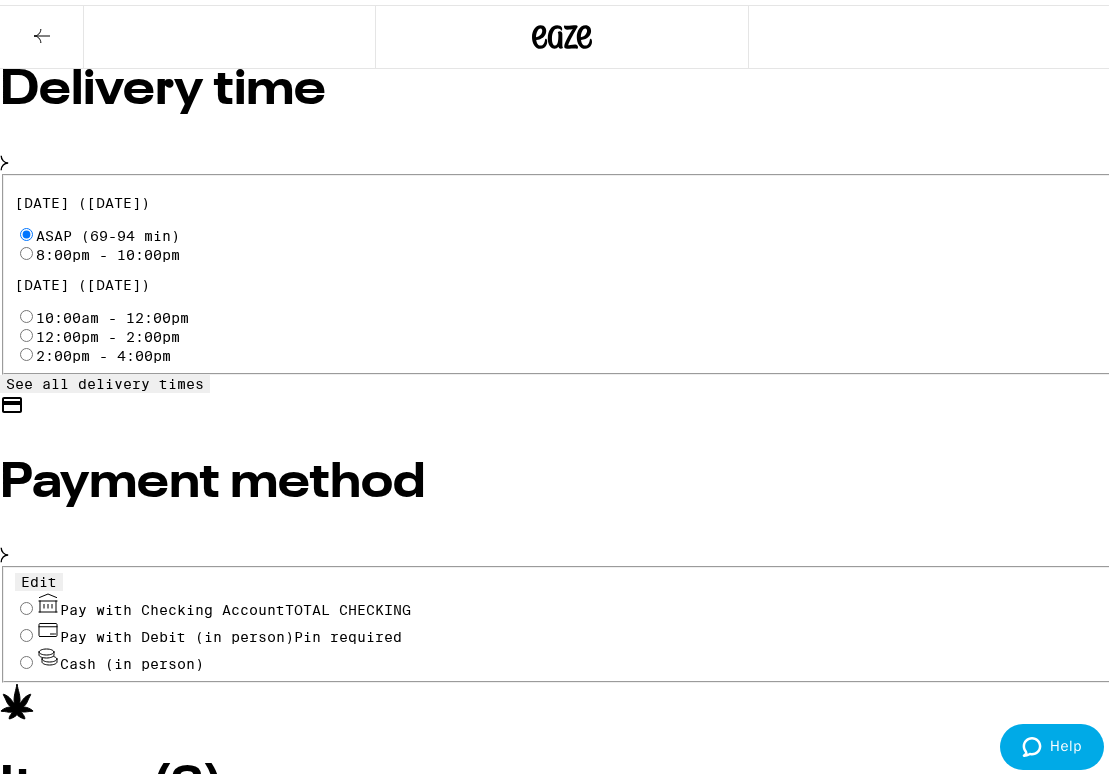 click on "Subtotal $79.00 Delivery $5.00 Free delivery for $75+ orders! Taxes & Fees More Info $36.00 Don't forget to tip your driver when they arrive! Fulfilled by  Hometown Heart (East Bay) (Lic#  C9-0000215-LIC ) Order total $115.00 Place Order" at bounding box center (562, 4563) 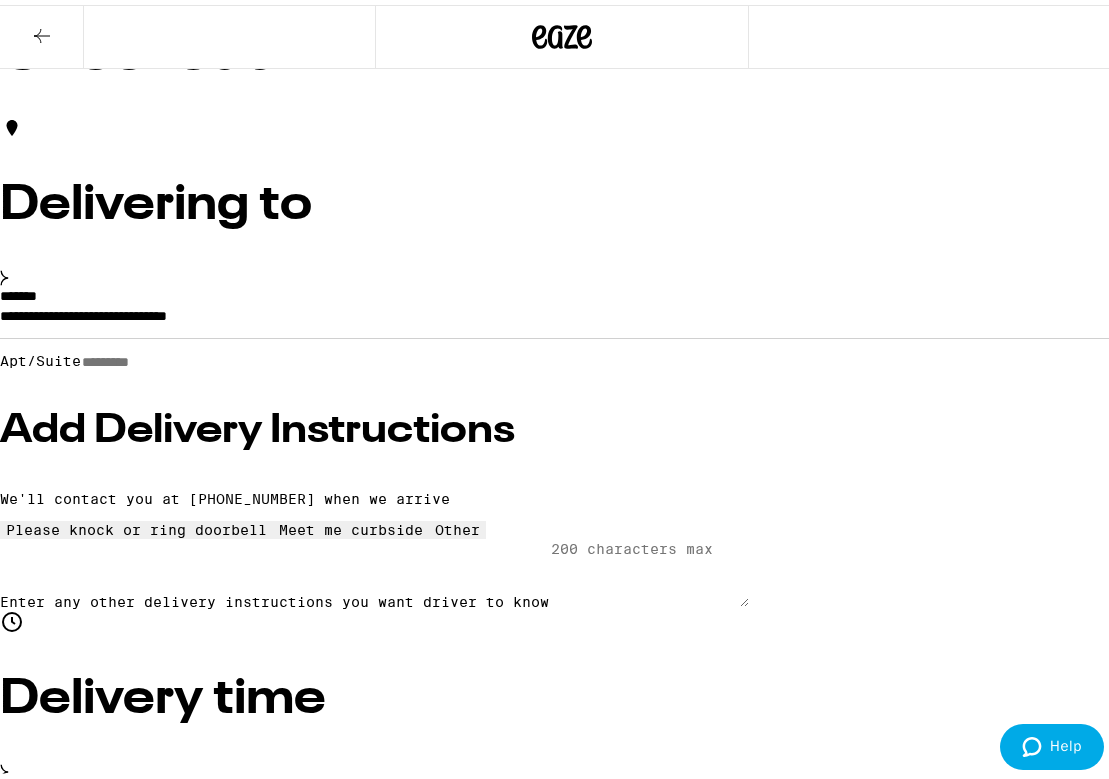 scroll, scrollTop: 0, scrollLeft: 0, axis: both 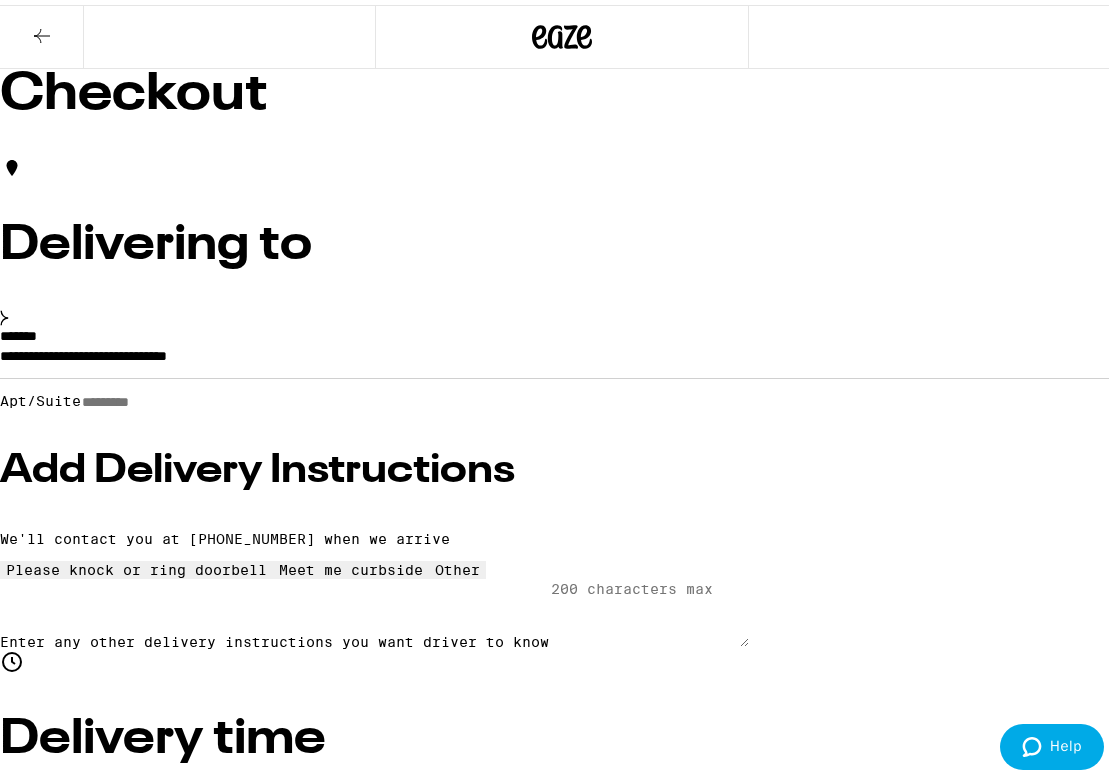 click at bounding box center [42, 32] 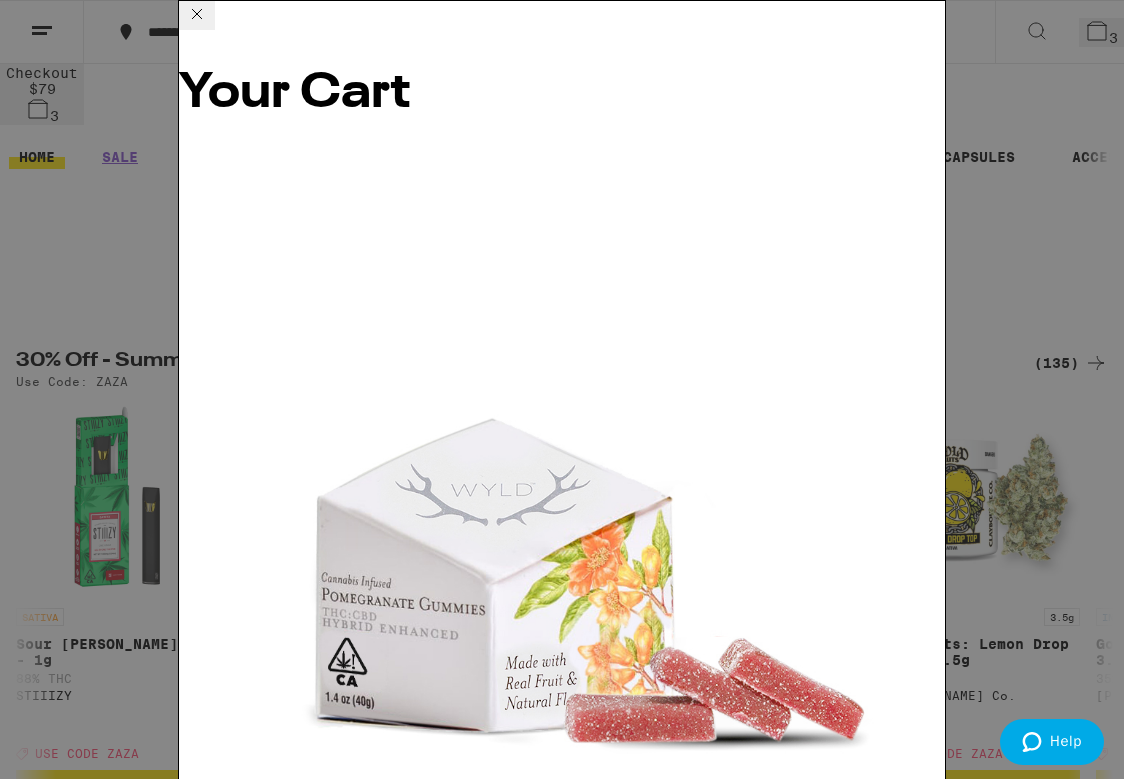 click on "Apply Promo" at bounding box center (234, 3776) 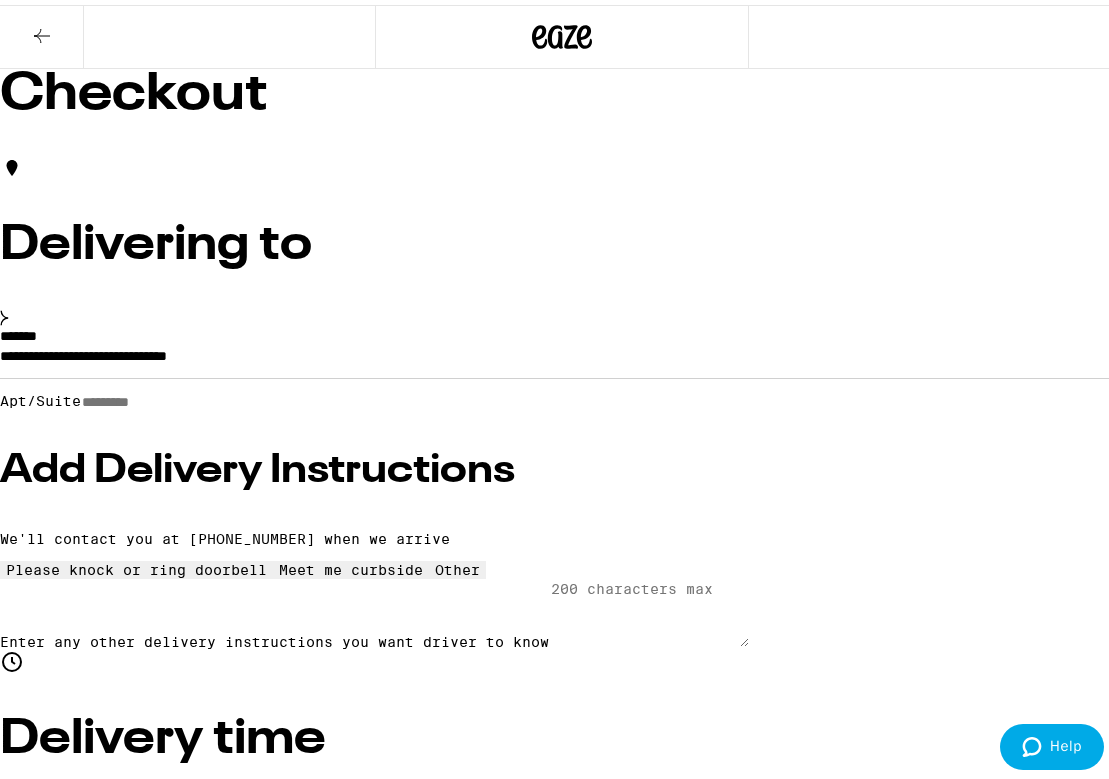 click at bounding box center [42, 32] 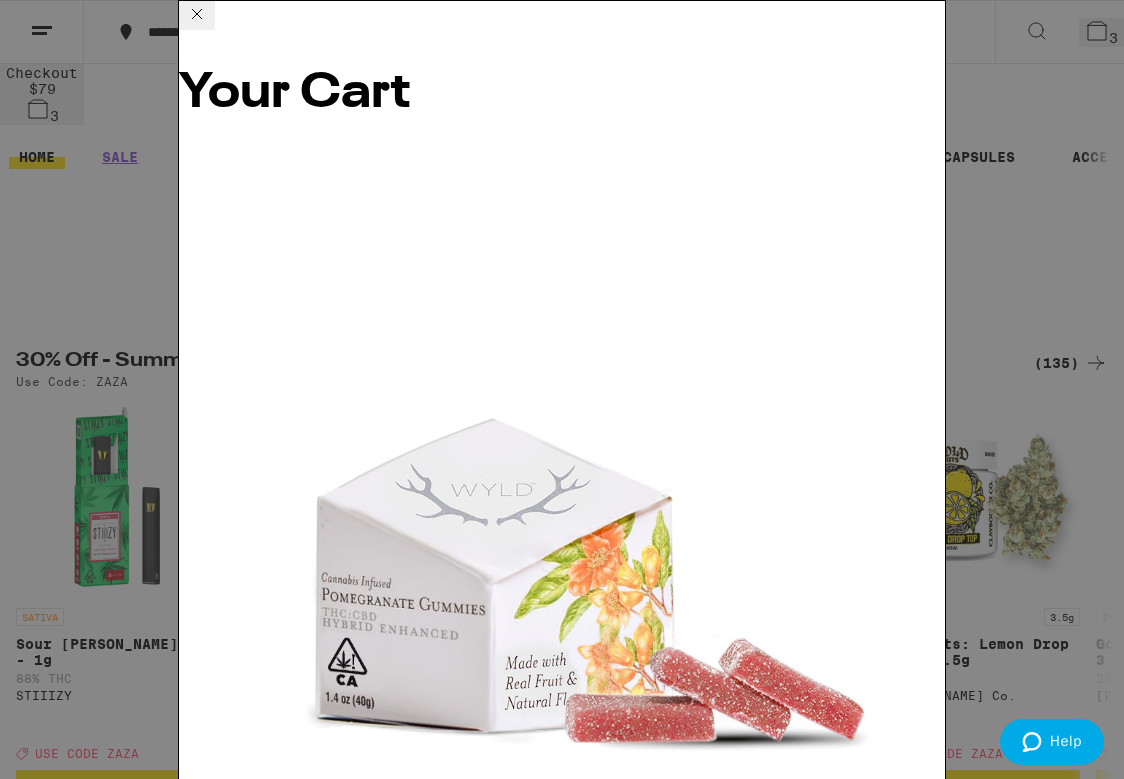 click on "Apply Promo" at bounding box center [234, 3170] 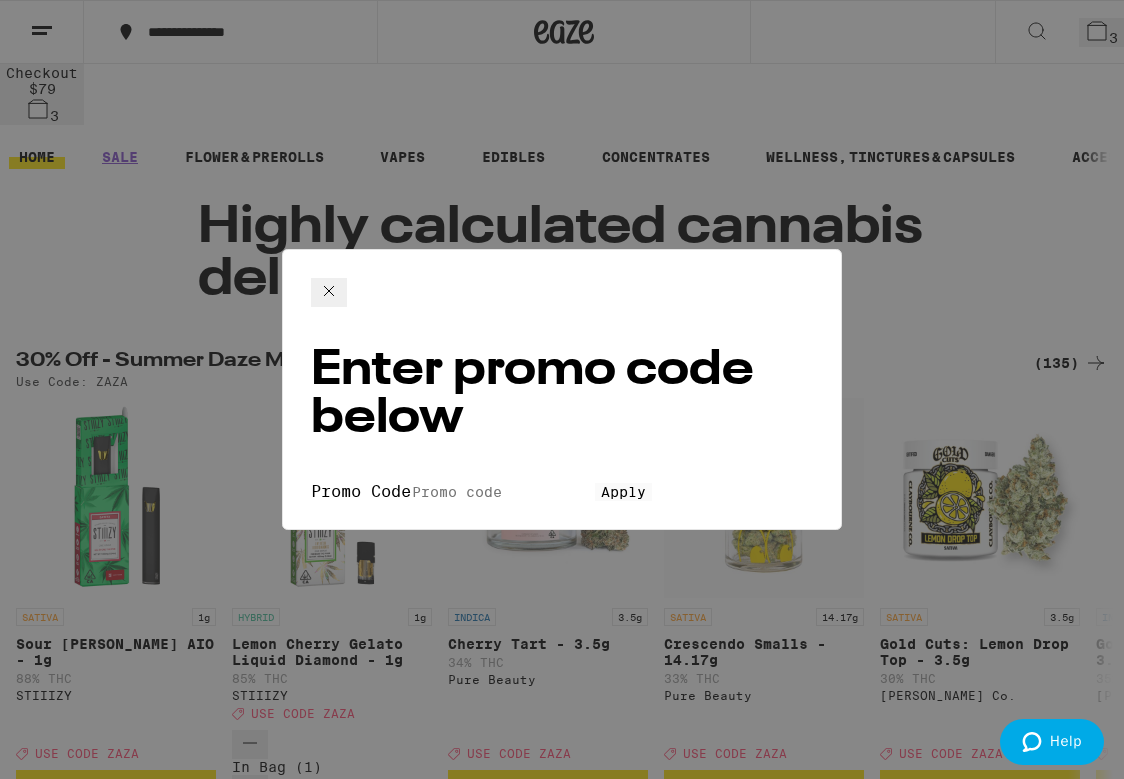 click on "Promo Code" at bounding box center [503, 492] 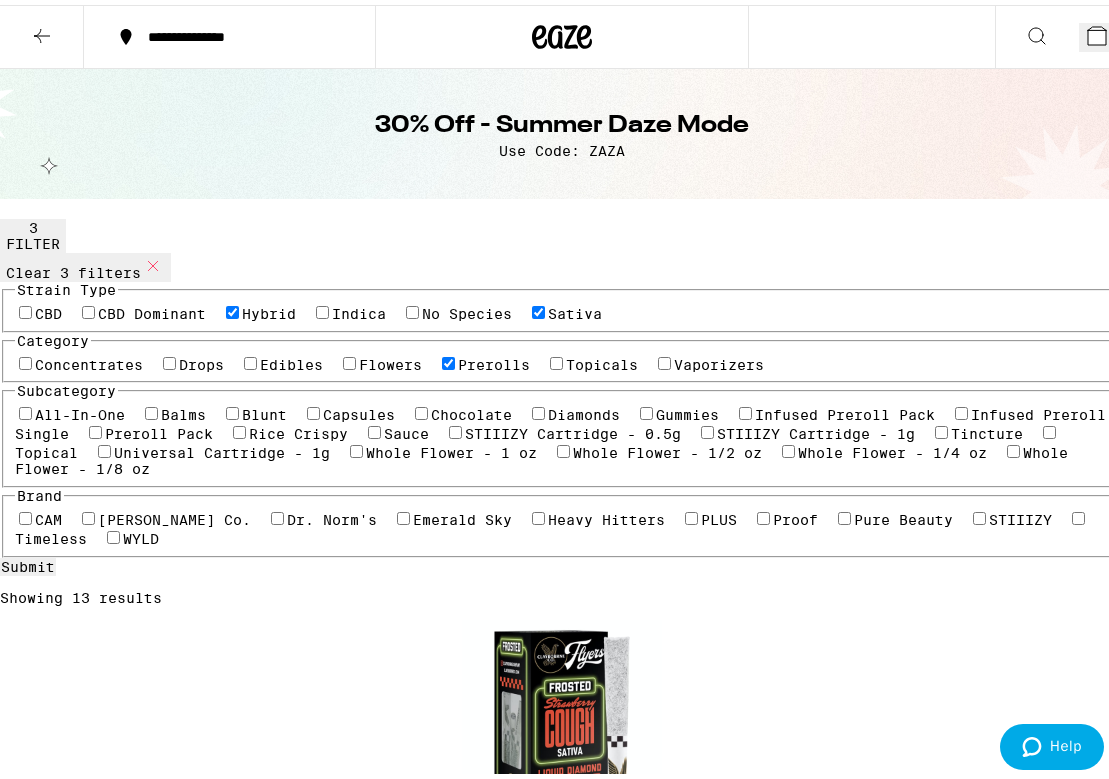 click 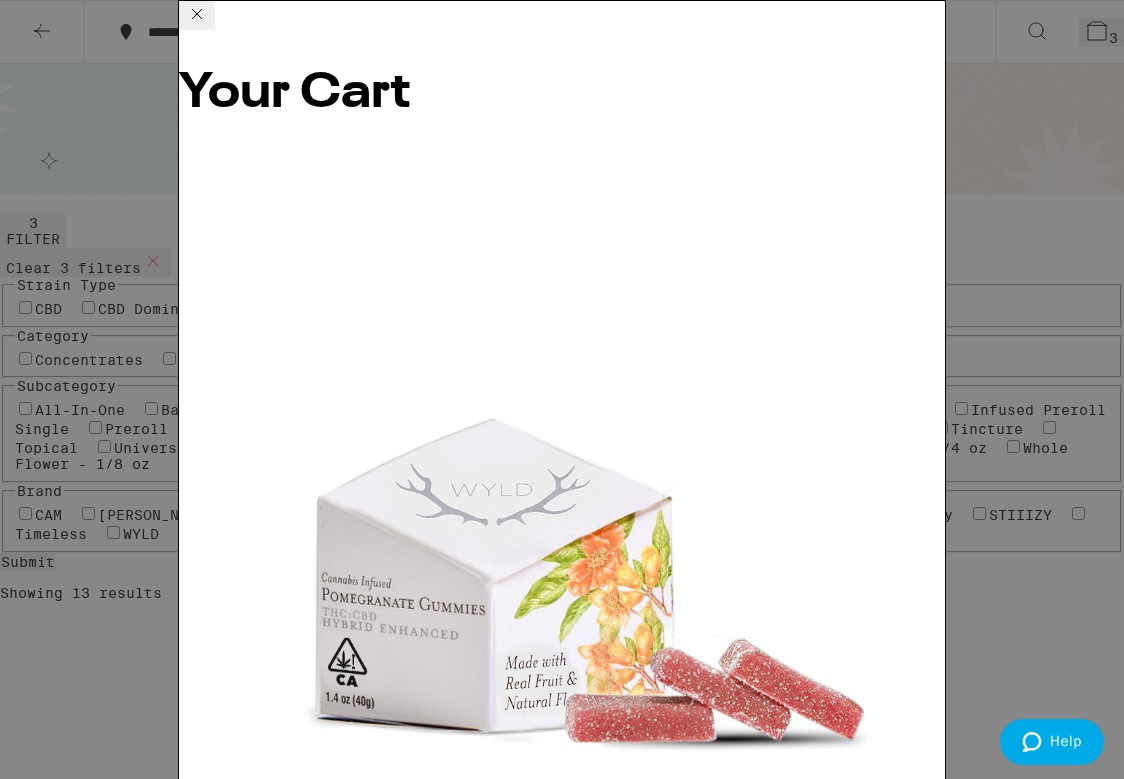 click on "Apply Promo" at bounding box center (234, 3497) 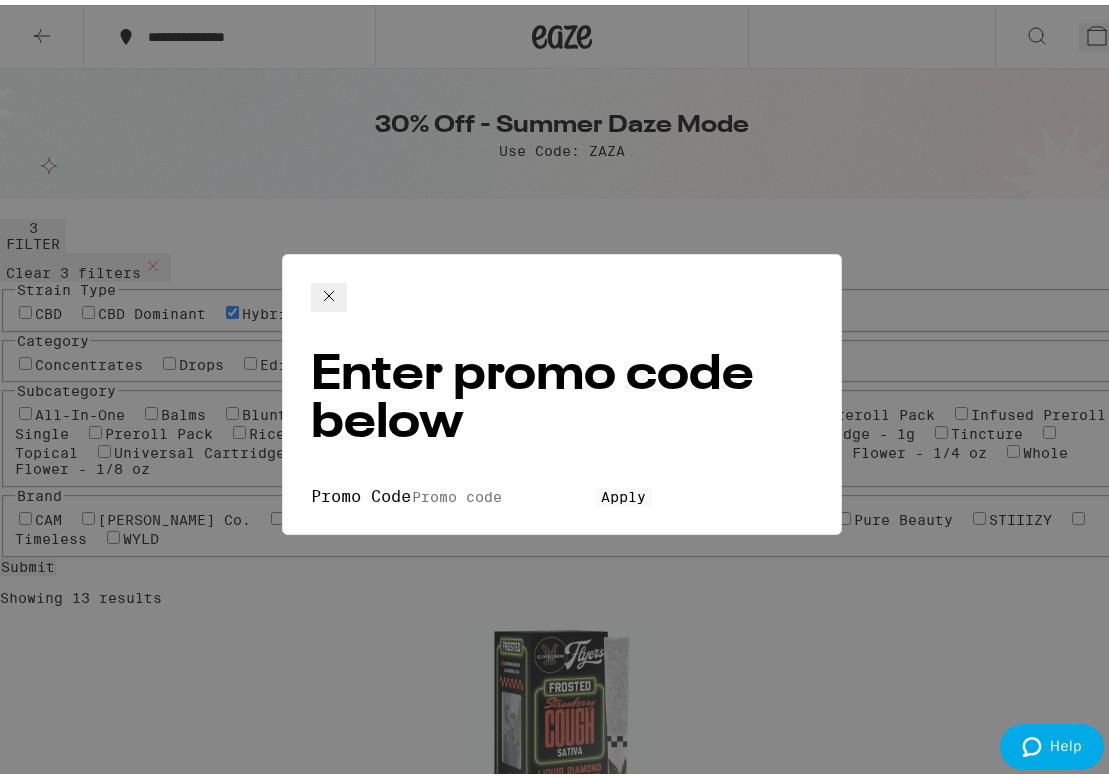 click on "Promo Code" at bounding box center [503, 492] 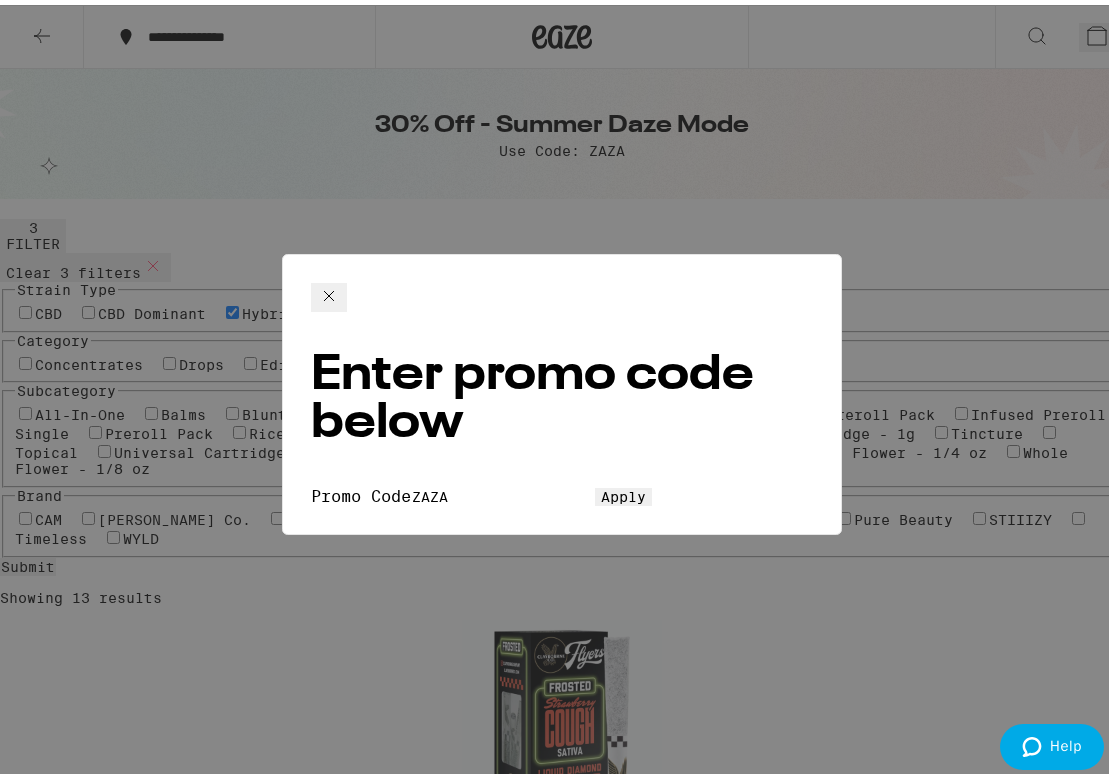 type on "ZAZA" 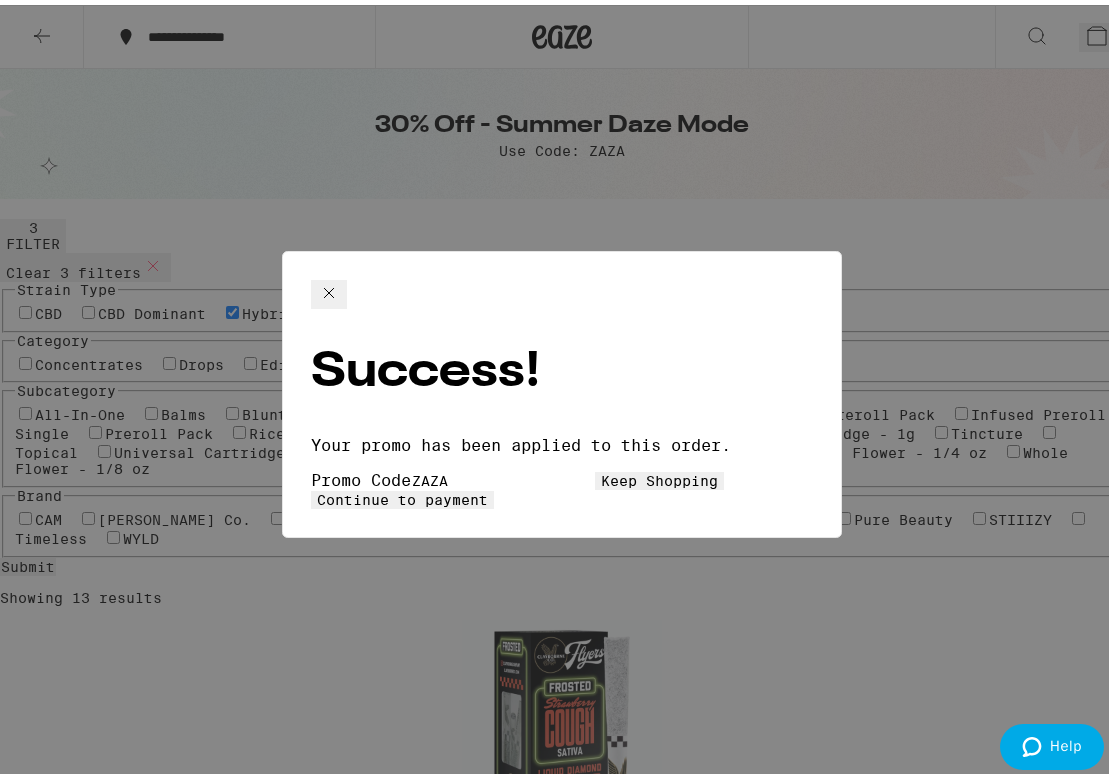click on "Continue to payment" at bounding box center (402, 495) 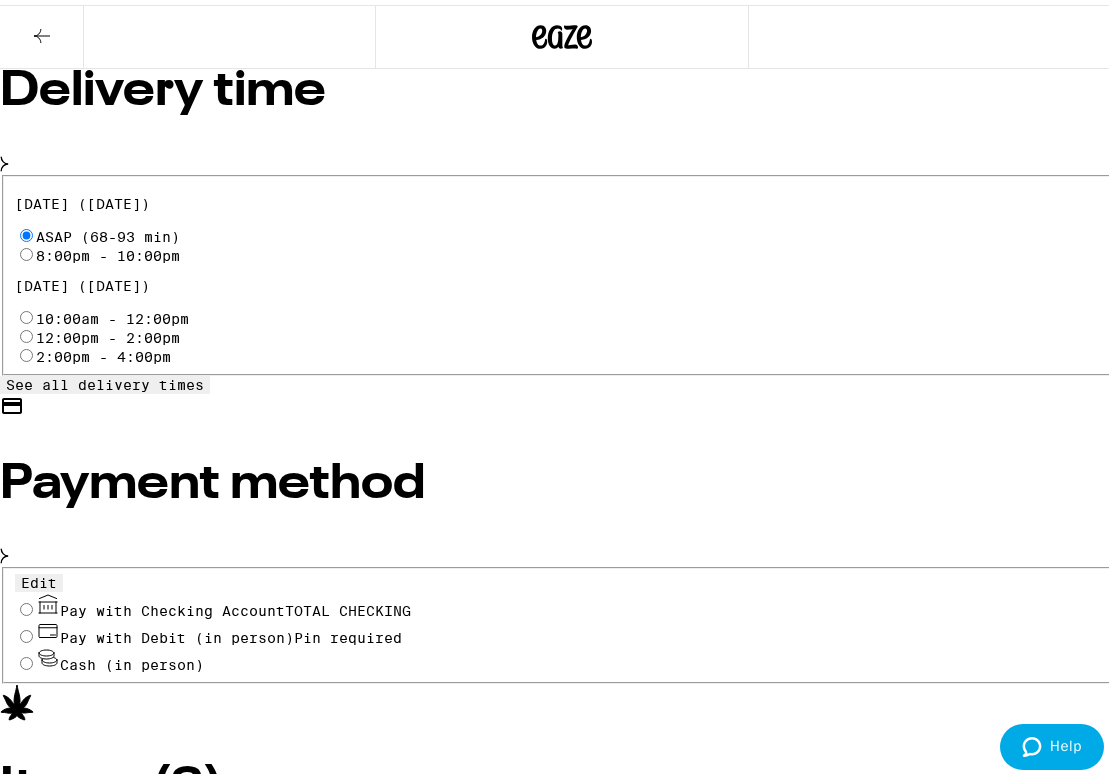 scroll, scrollTop: 649, scrollLeft: 0, axis: vertical 